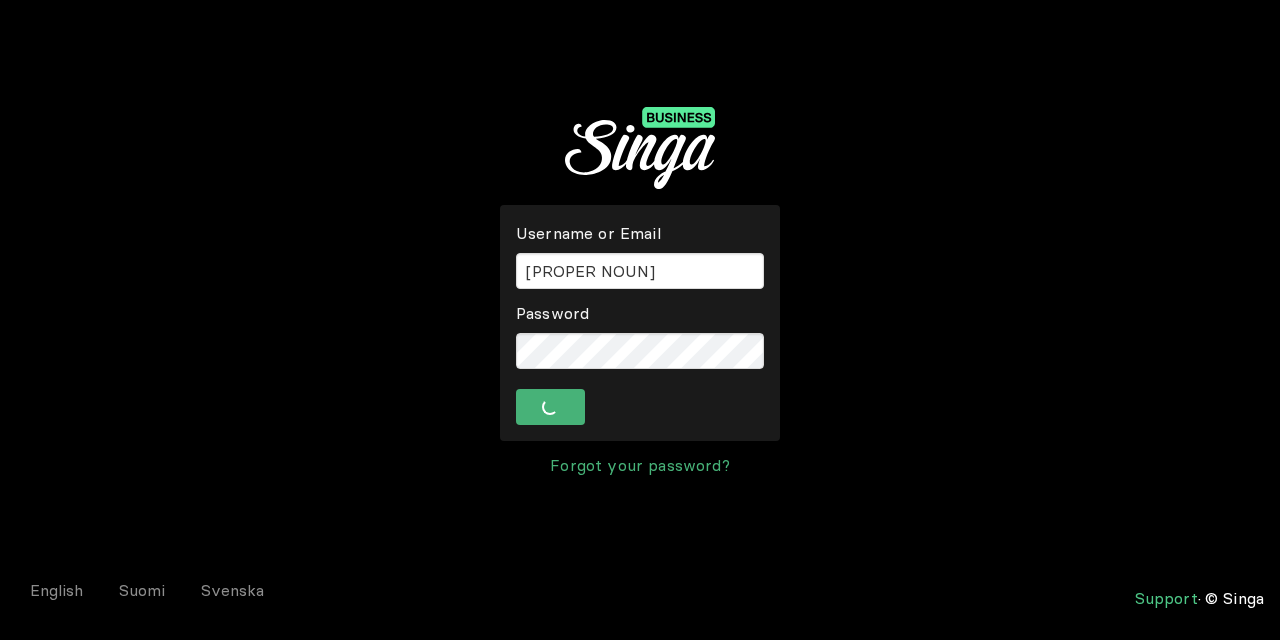 scroll, scrollTop: 0, scrollLeft: 0, axis: both 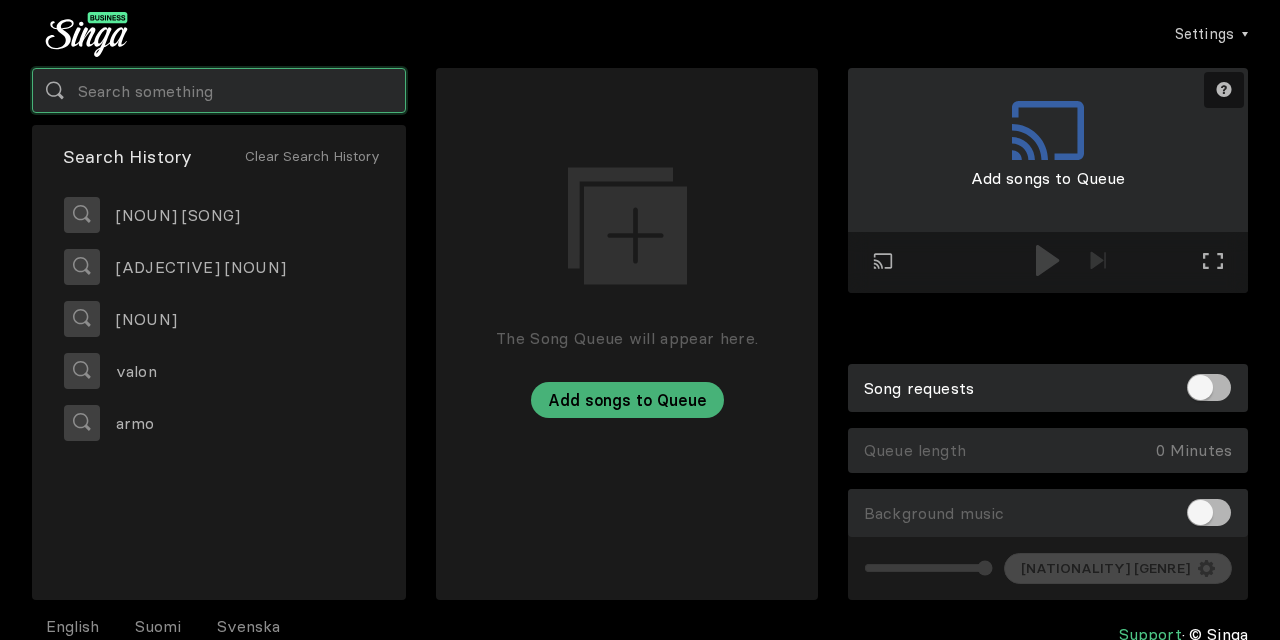 click at bounding box center (219, 90) 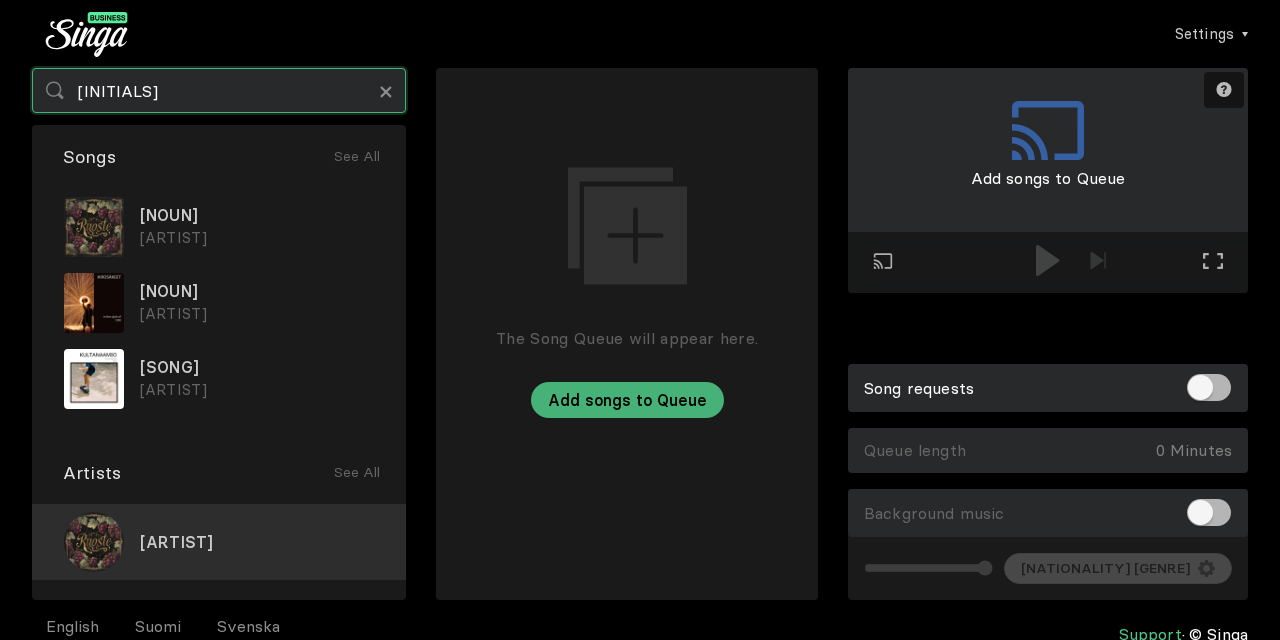 type on "[INITIALS]" 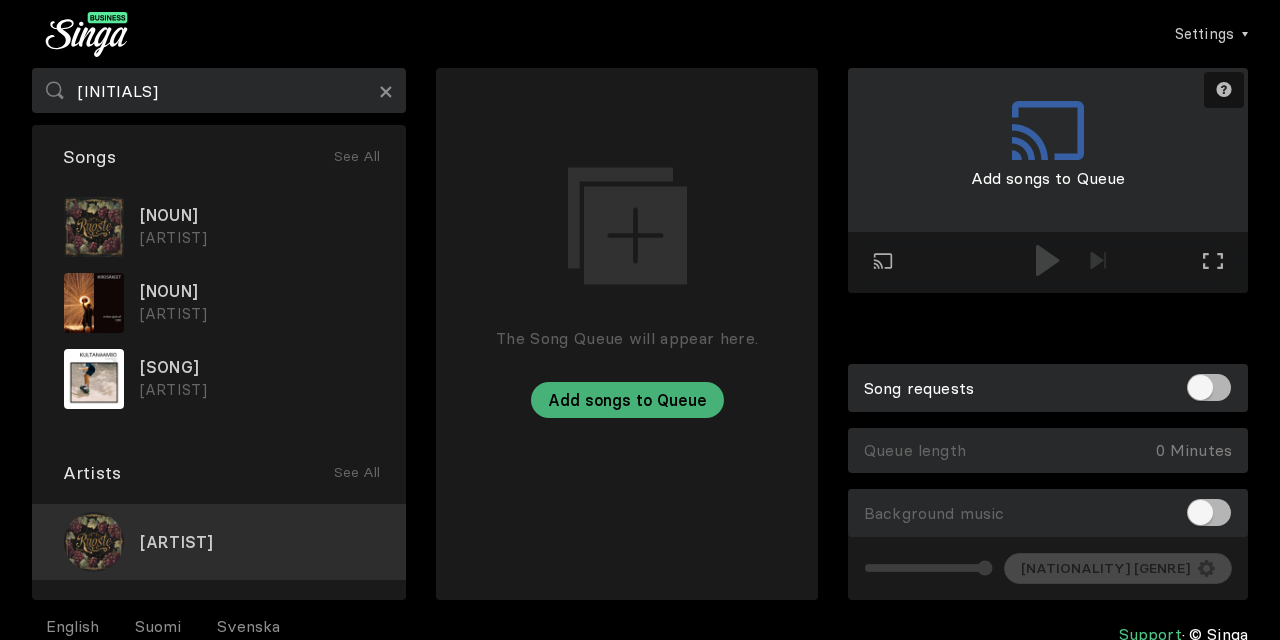 click on "[ARTIST]" at bounding box center (219, 542) 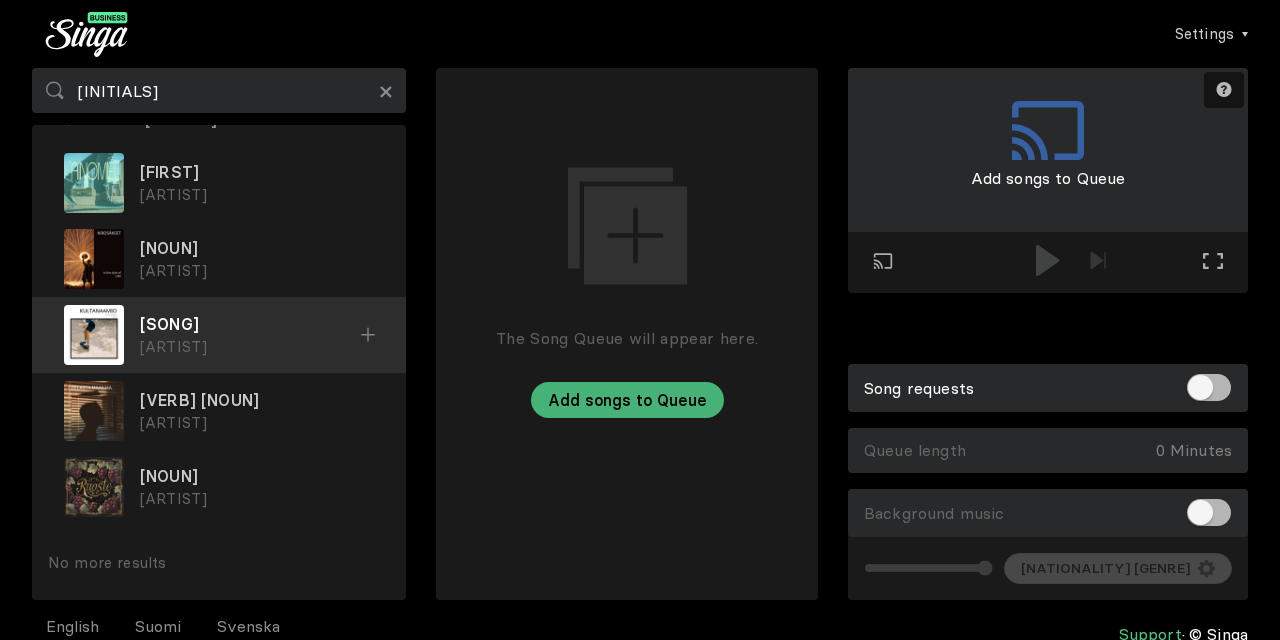 scroll, scrollTop: 0, scrollLeft: 0, axis: both 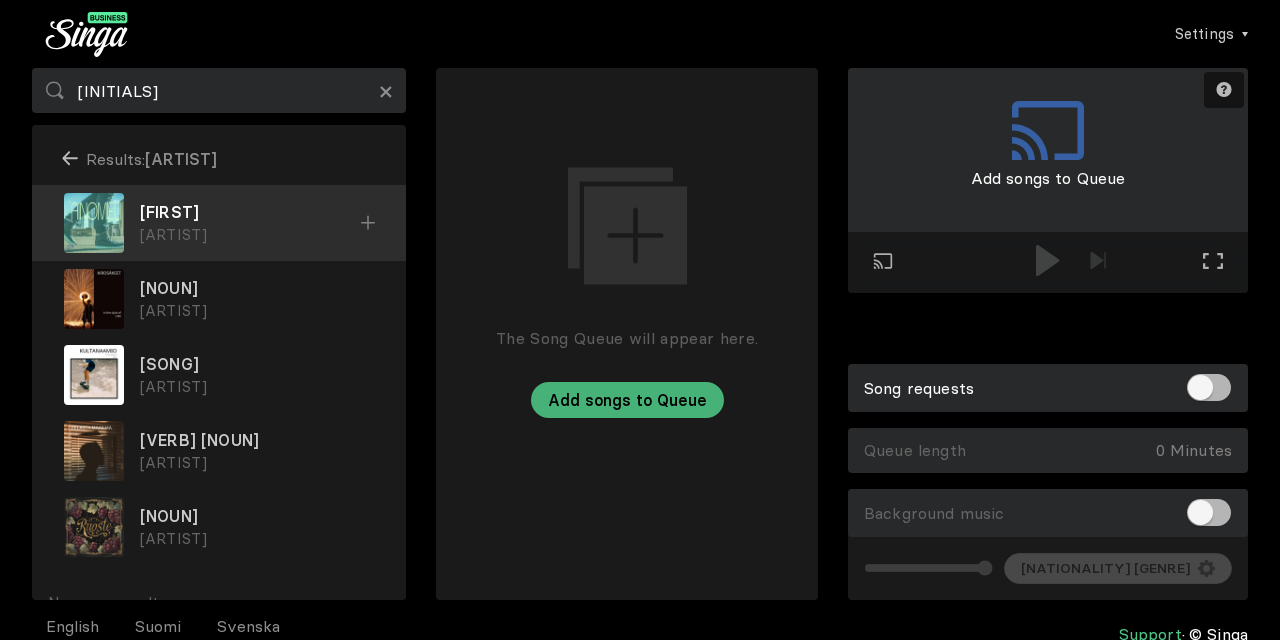 click at bounding box center [368, 223] 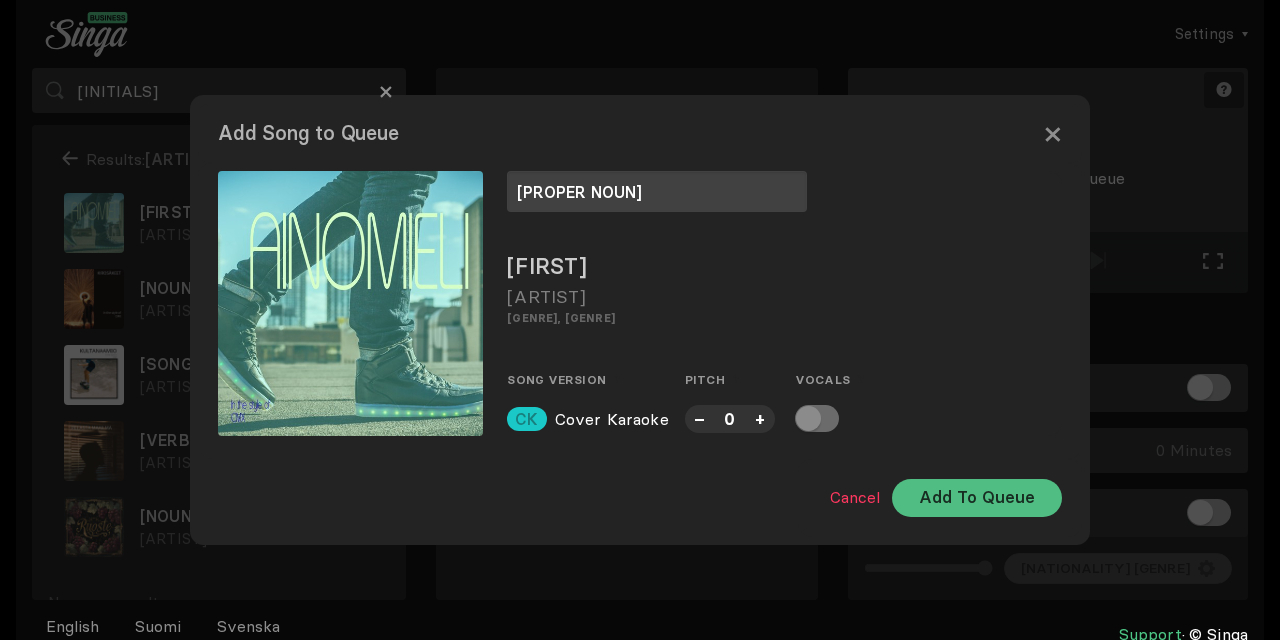 type on "[PROPER NOUN]" 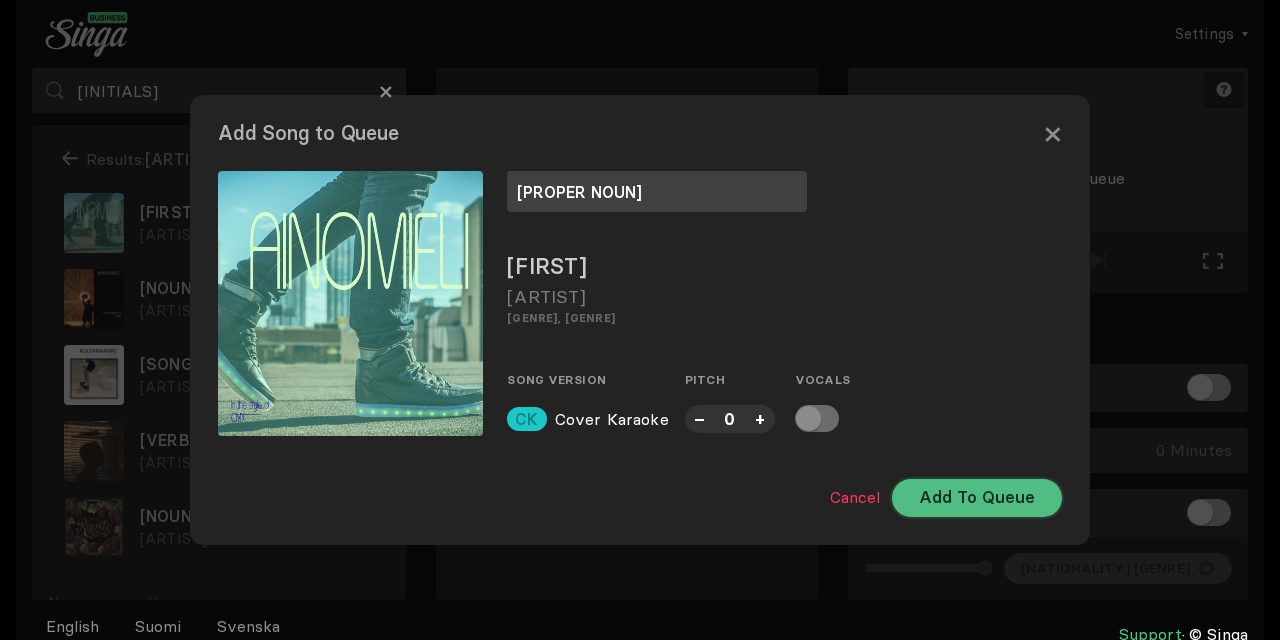 click on "Add To Queue" at bounding box center (977, 498) 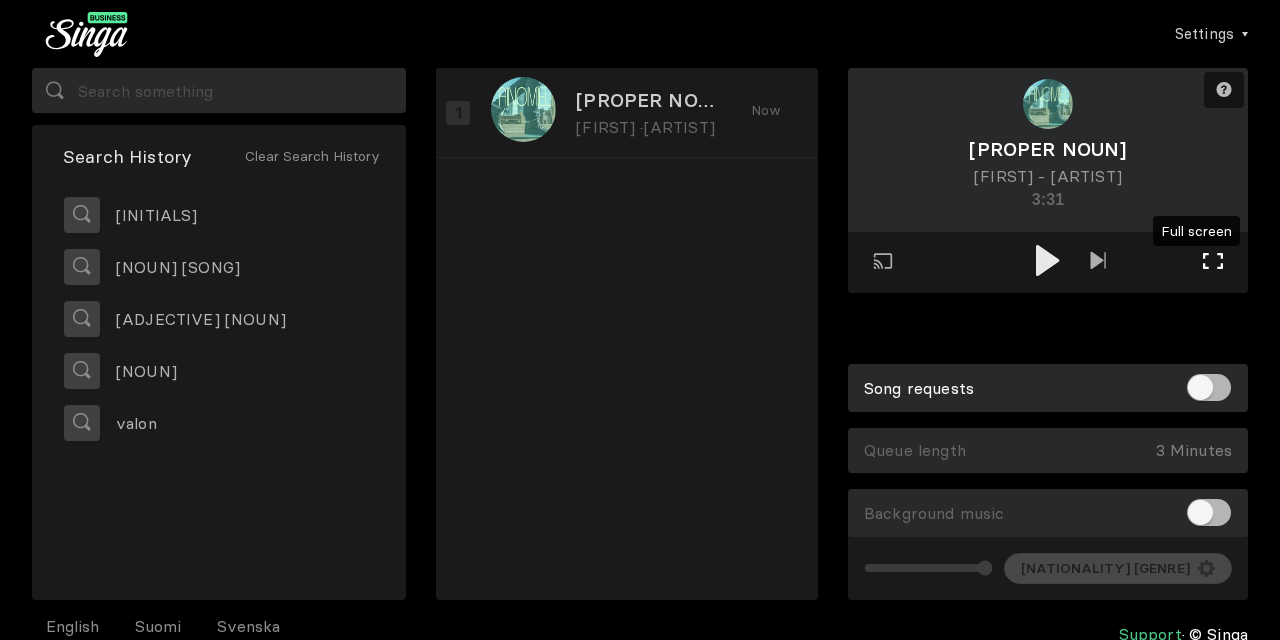 click at bounding box center [1213, 261] 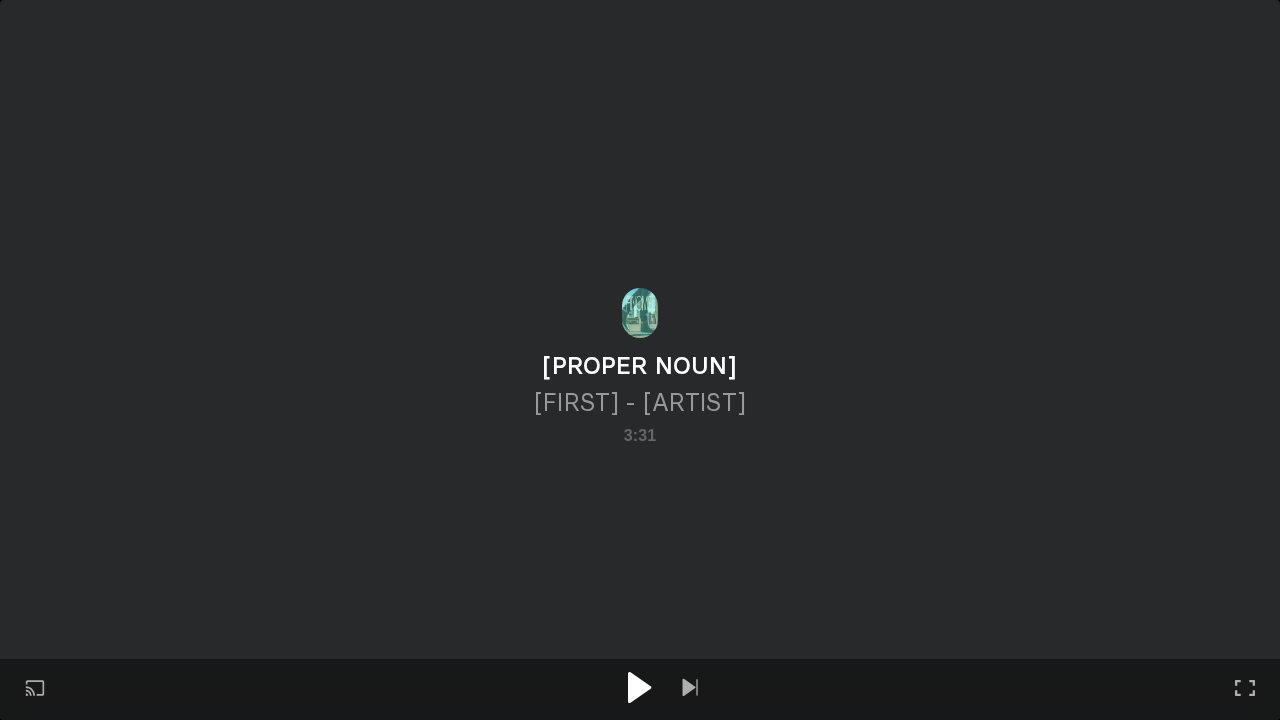 click at bounding box center (640, 687) 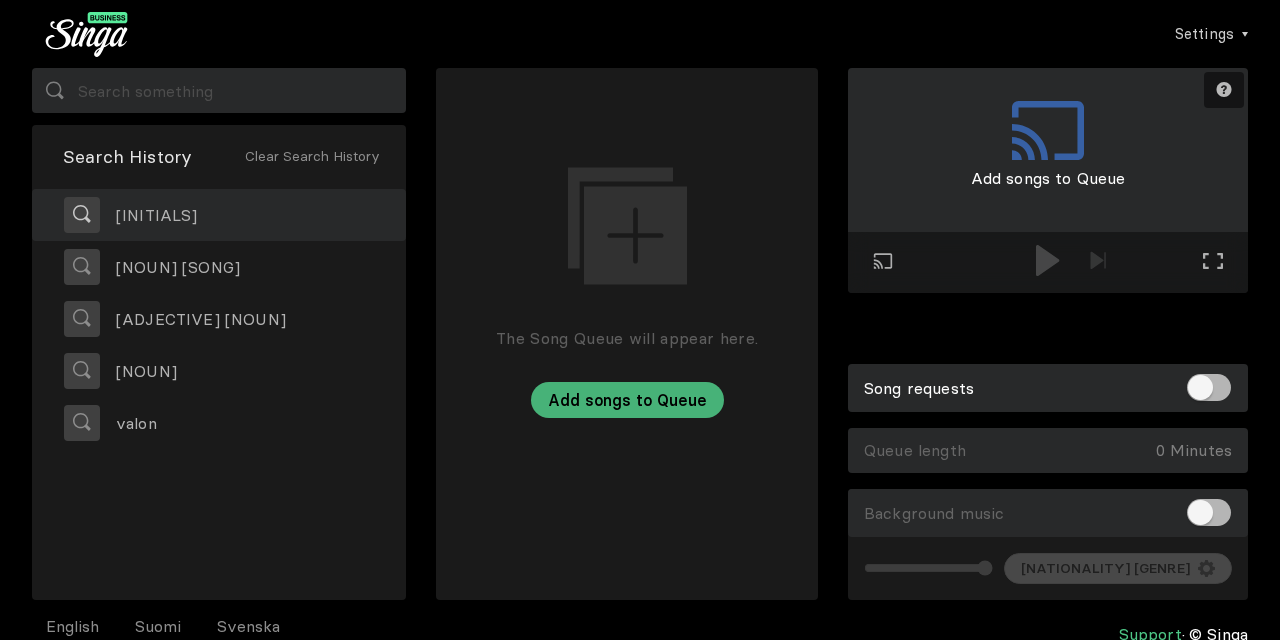 click on "[INITIALS]" at bounding box center [219, 215] 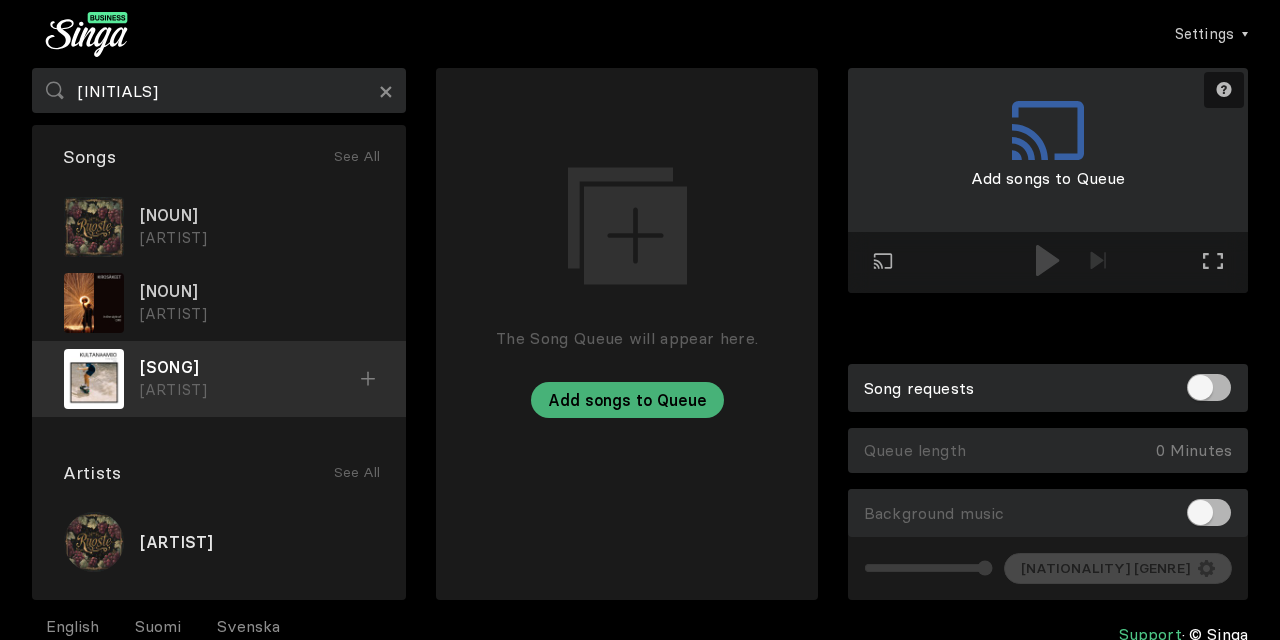 click on "[SONG] [ARTIST]" at bounding box center (219, 379) 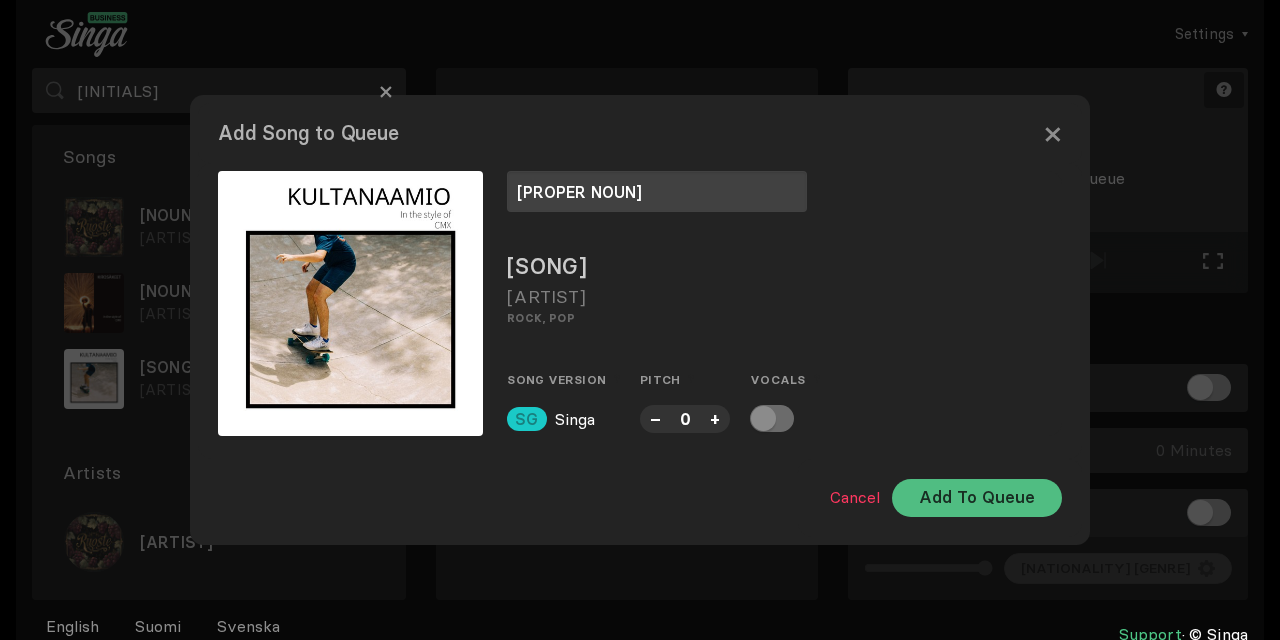 type on "[PROPER NOUN]" 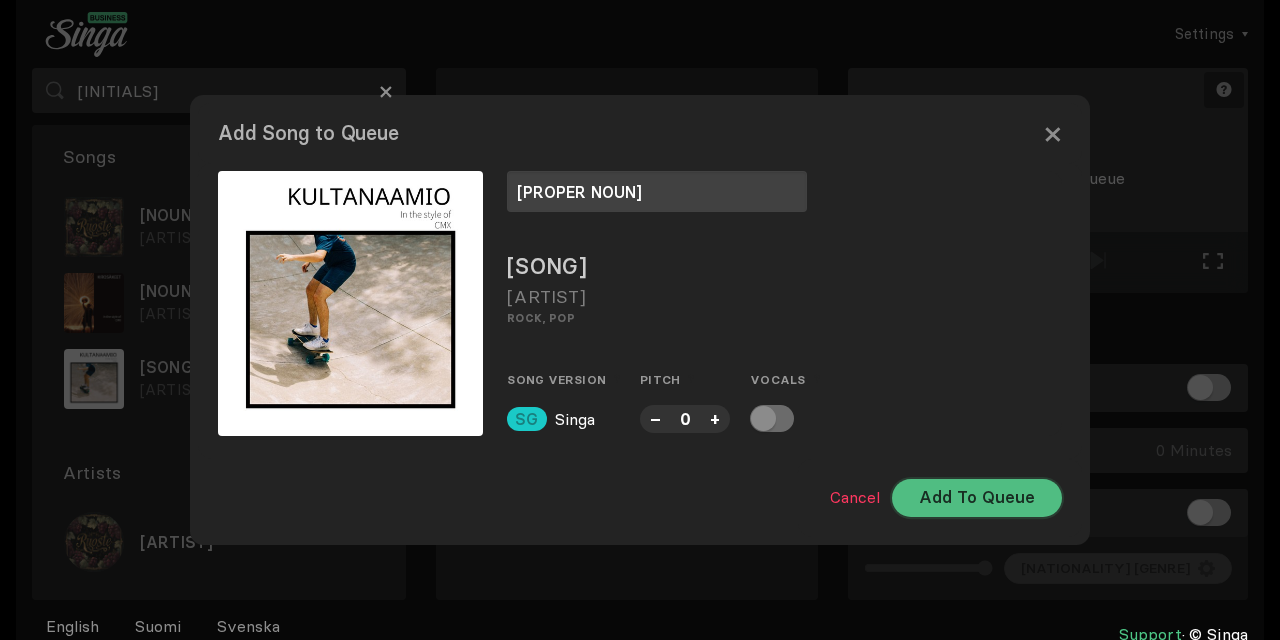 click on "Add To Queue" at bounding box center [977, 498] 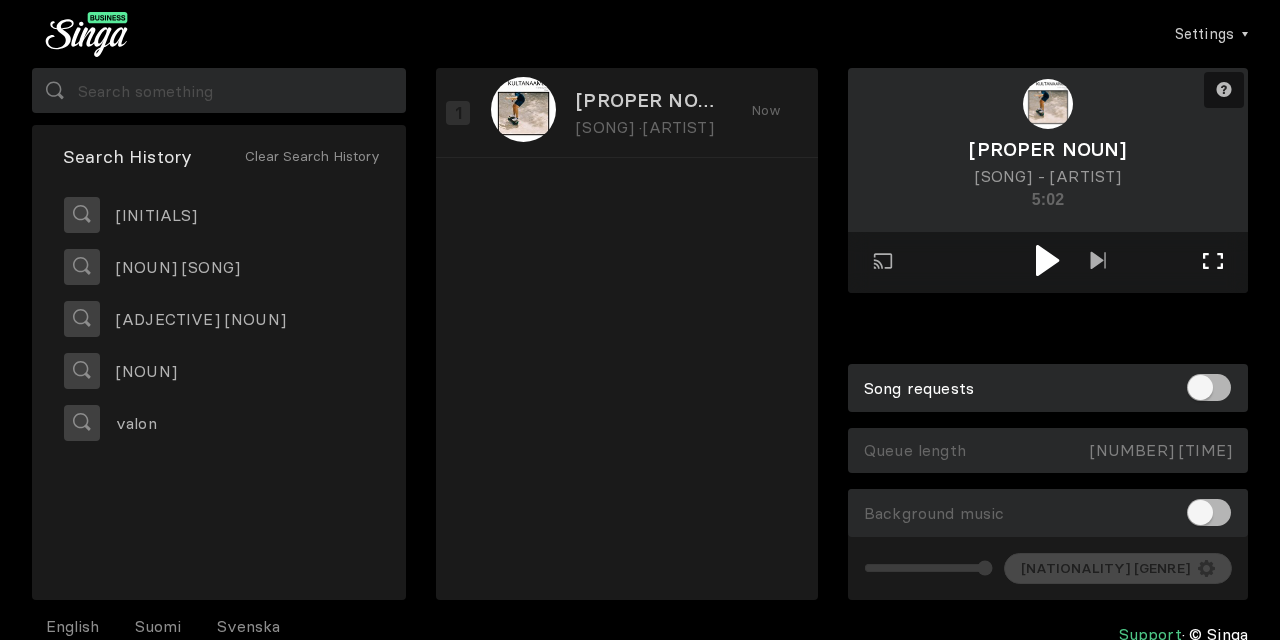 click on "[ACTION] [STATE] [ACTION] [STATE]" at bounding box center (1098, 262) 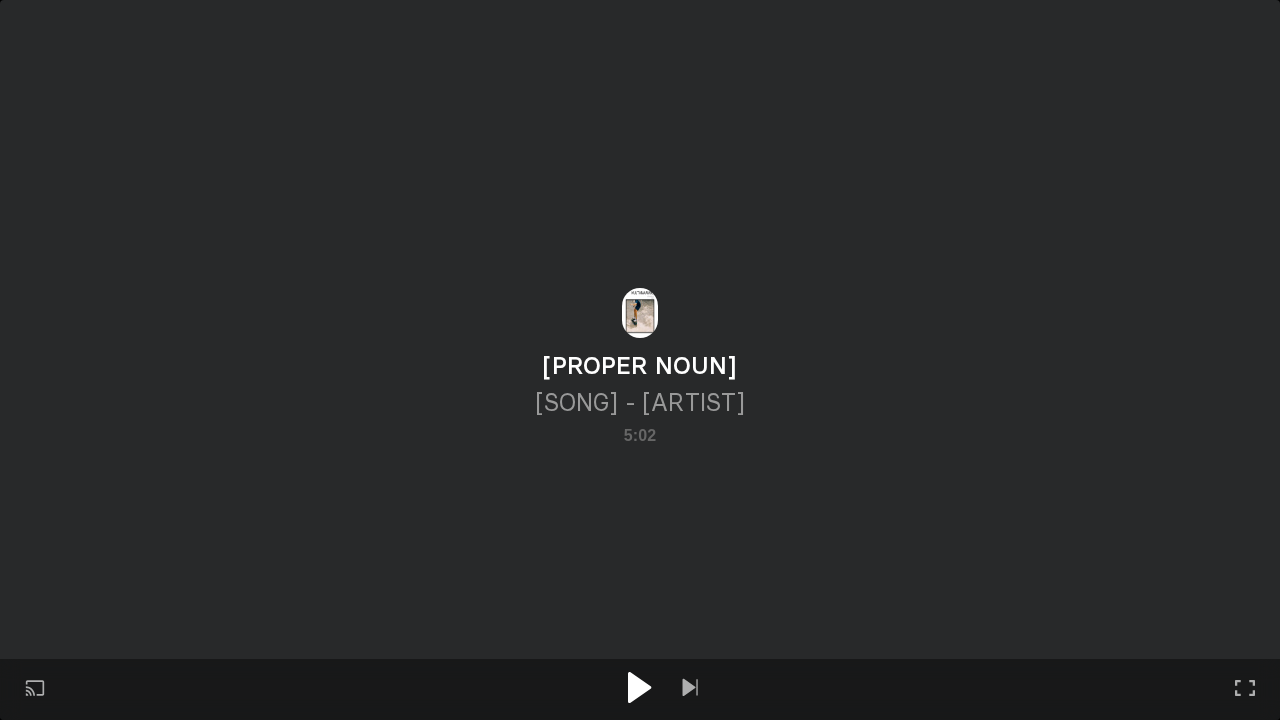 click at bounding box center (639, 687) 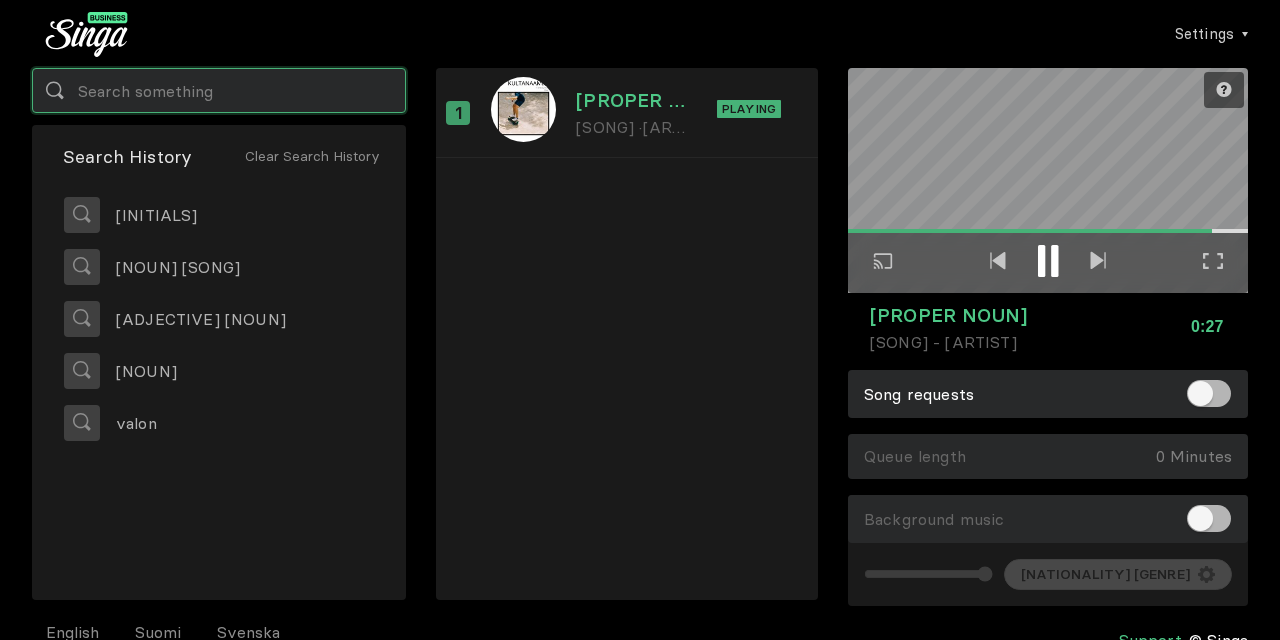 click at bounding box center [219, 90] 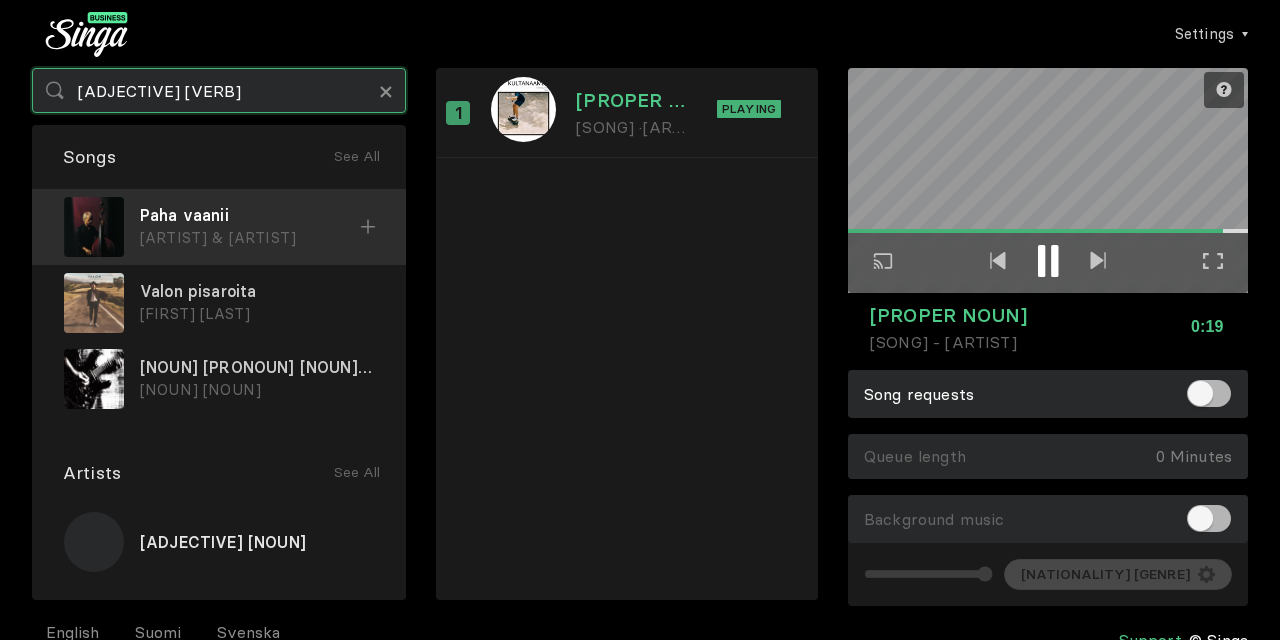 type on "[ADJECTIVE] [VERB]" 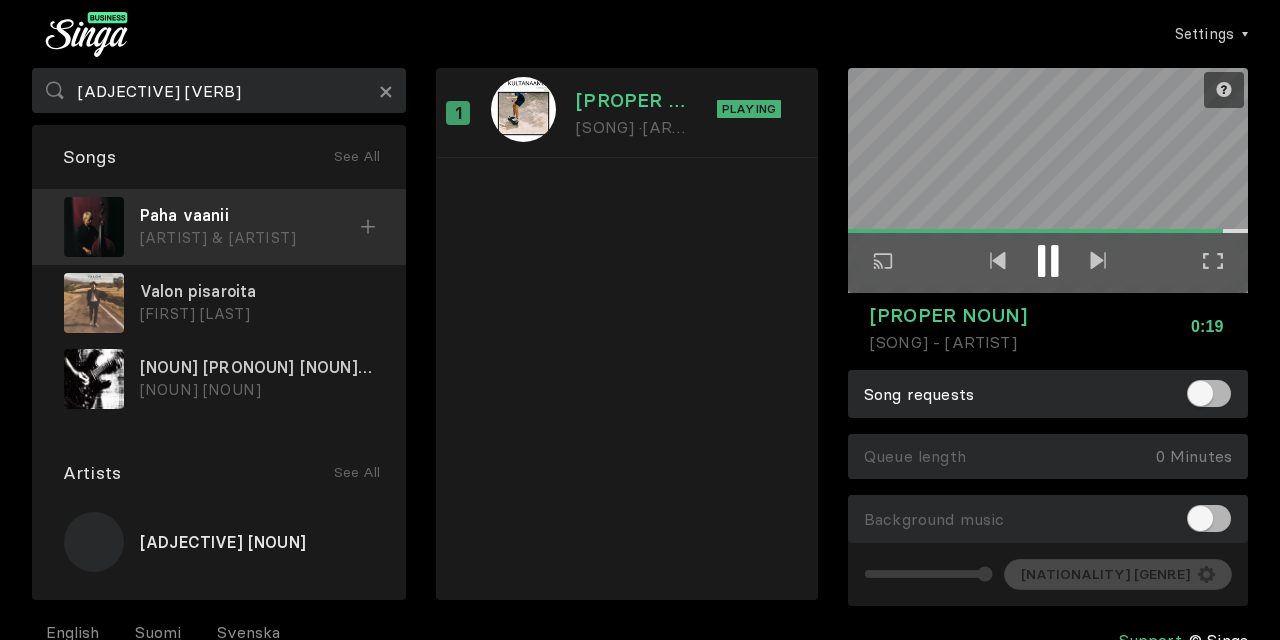 click at bounding box center [368, 227] 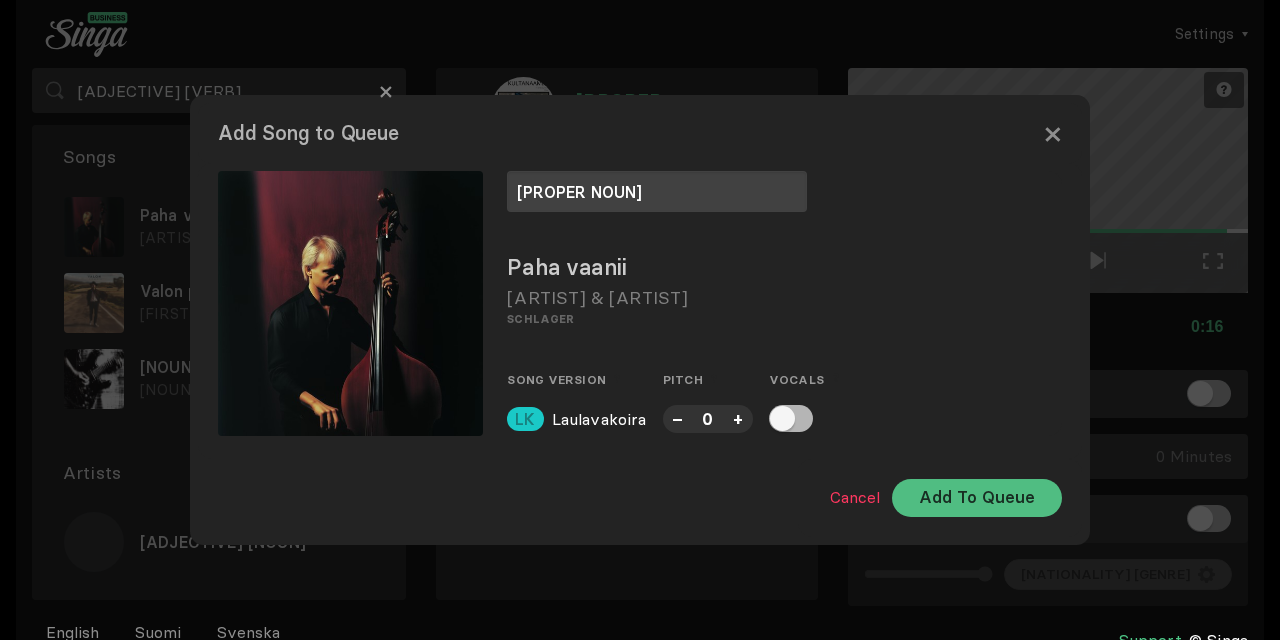 type on "[PROPER NOUN]" 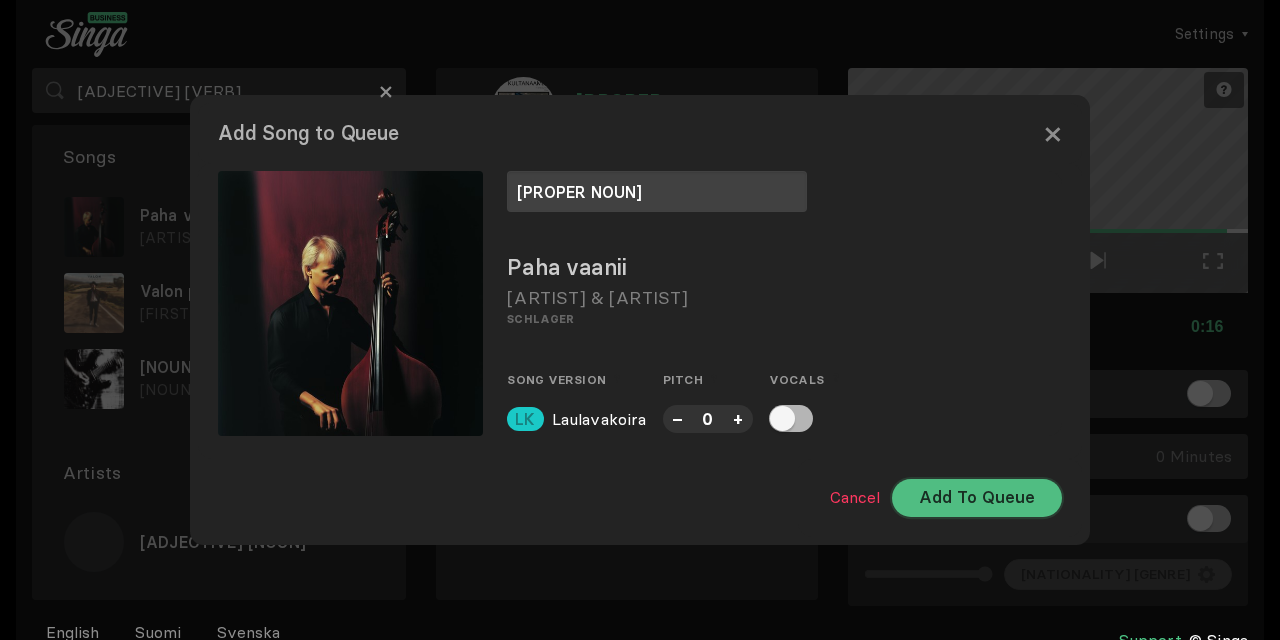 click on "Add To Queue" at bounding box center (977, 498) 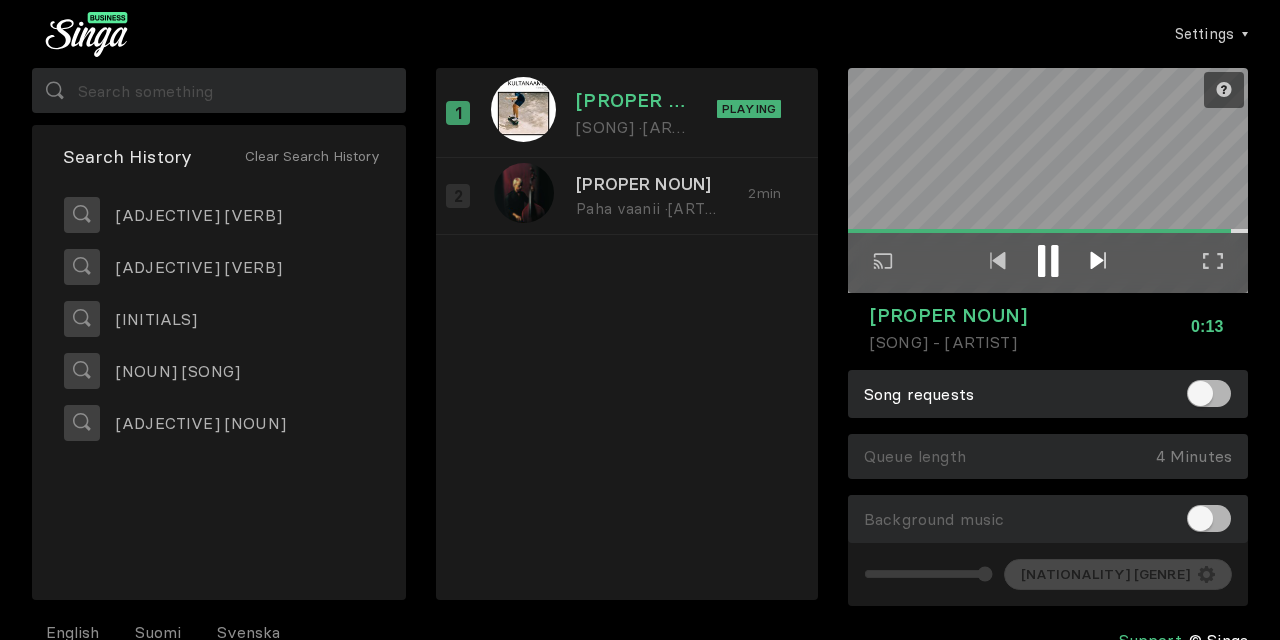click at bounding box center (1097, 260) 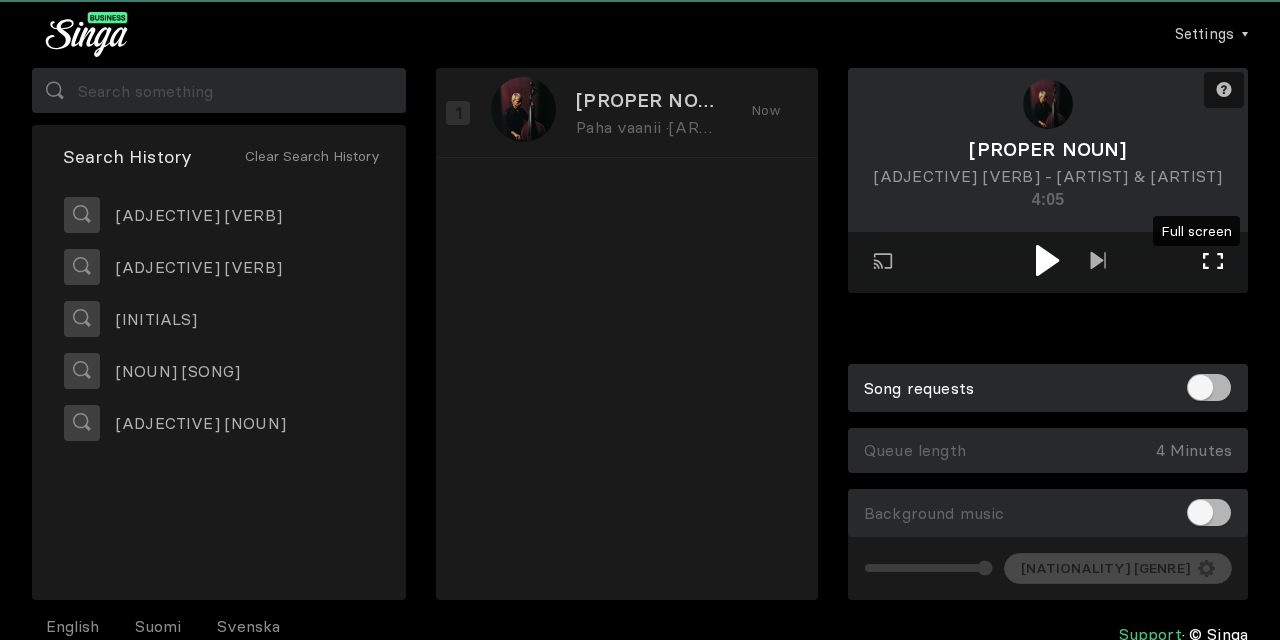 click on "[ACTION] [STATE] [ACTION] [STATE]" at bounding box center (1213, 263) 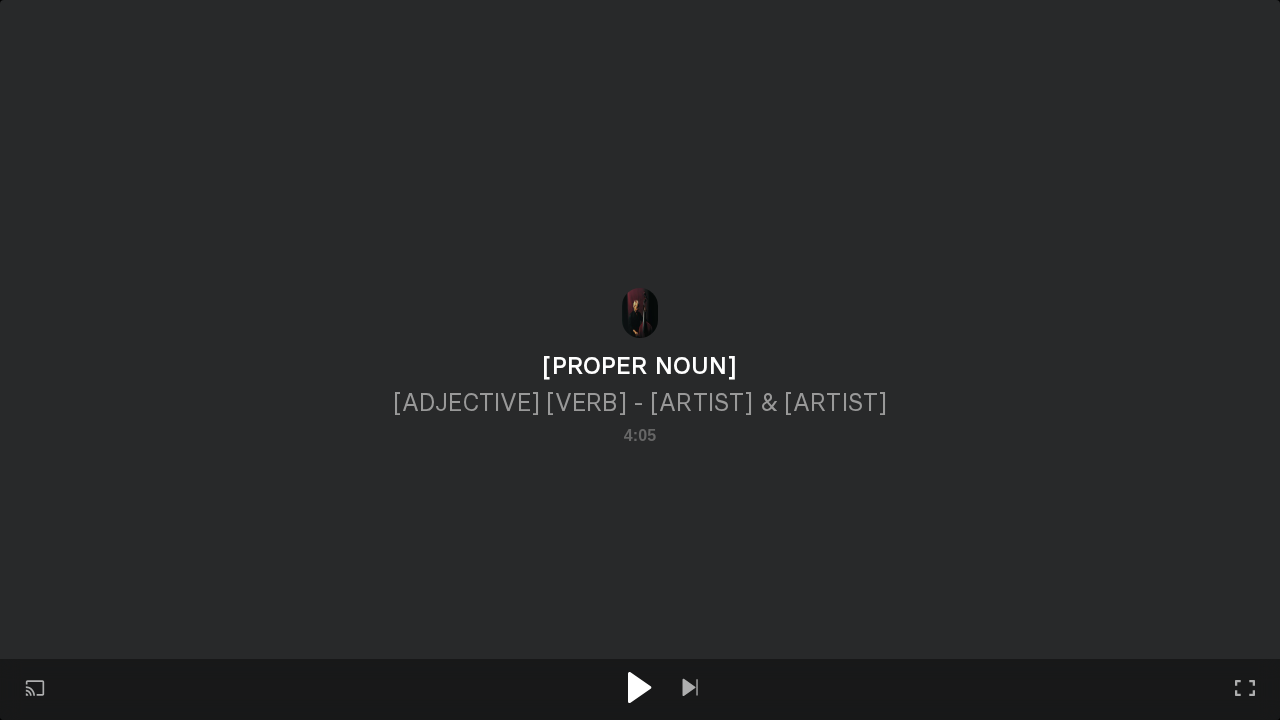click at bounding box center [639, 687] 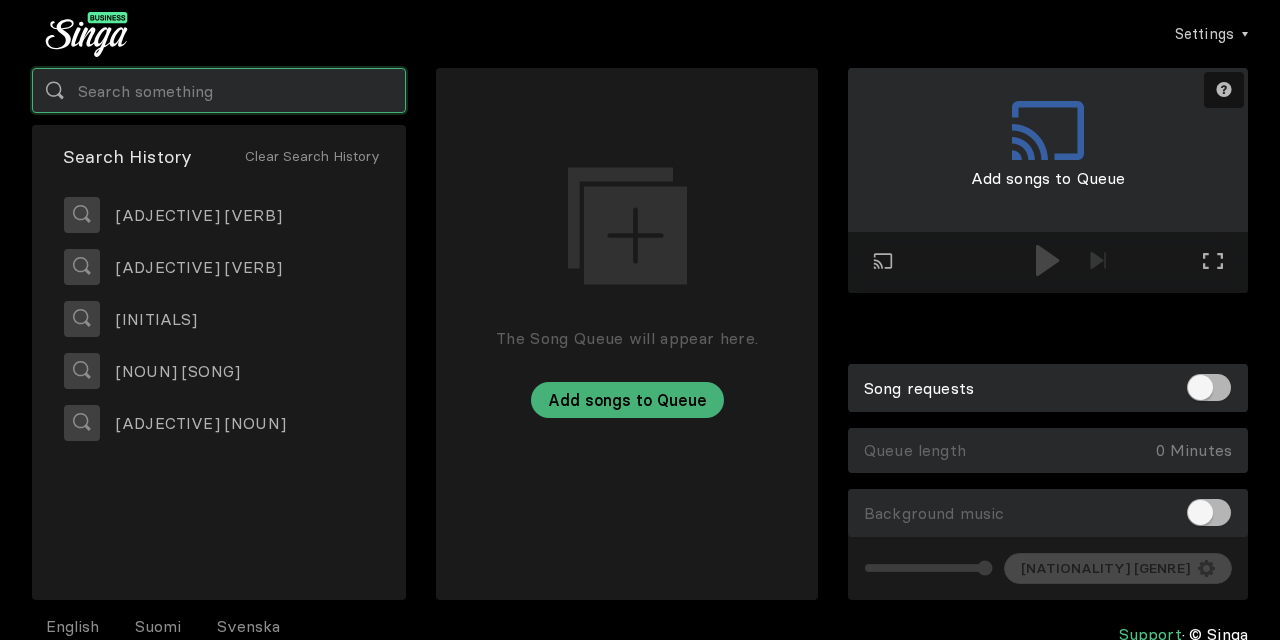 click at bounding box center [219, 90] 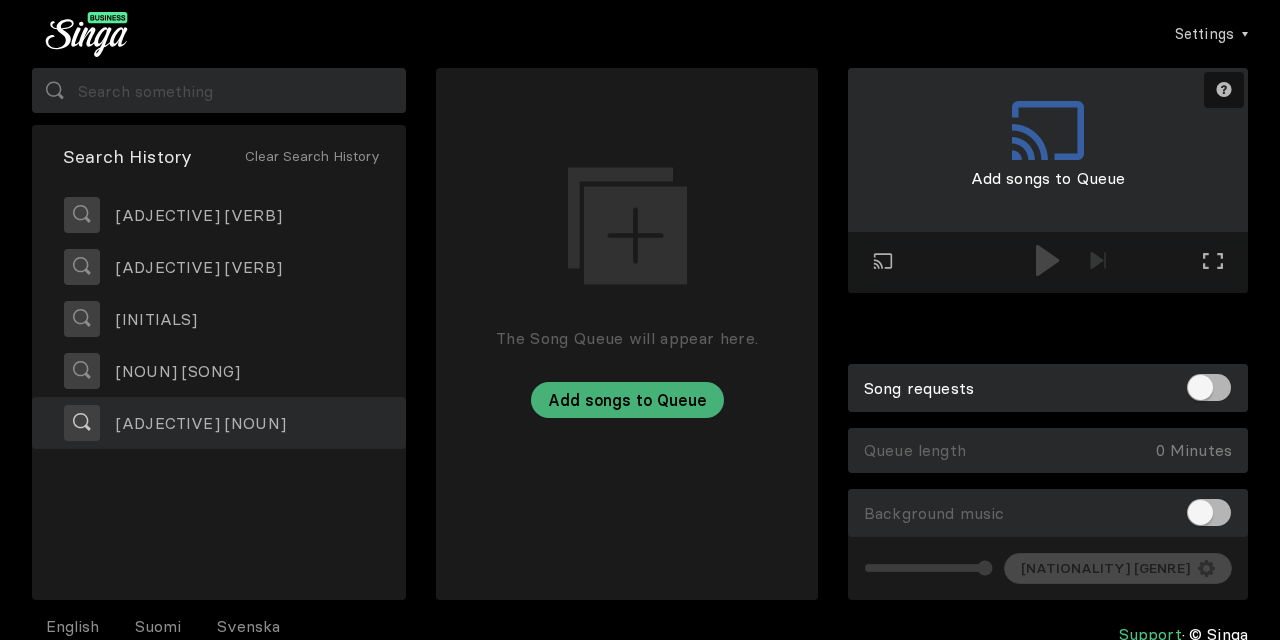 click on "[ADJECTIVE] [NOUN]" at bounding box center [219, 423] 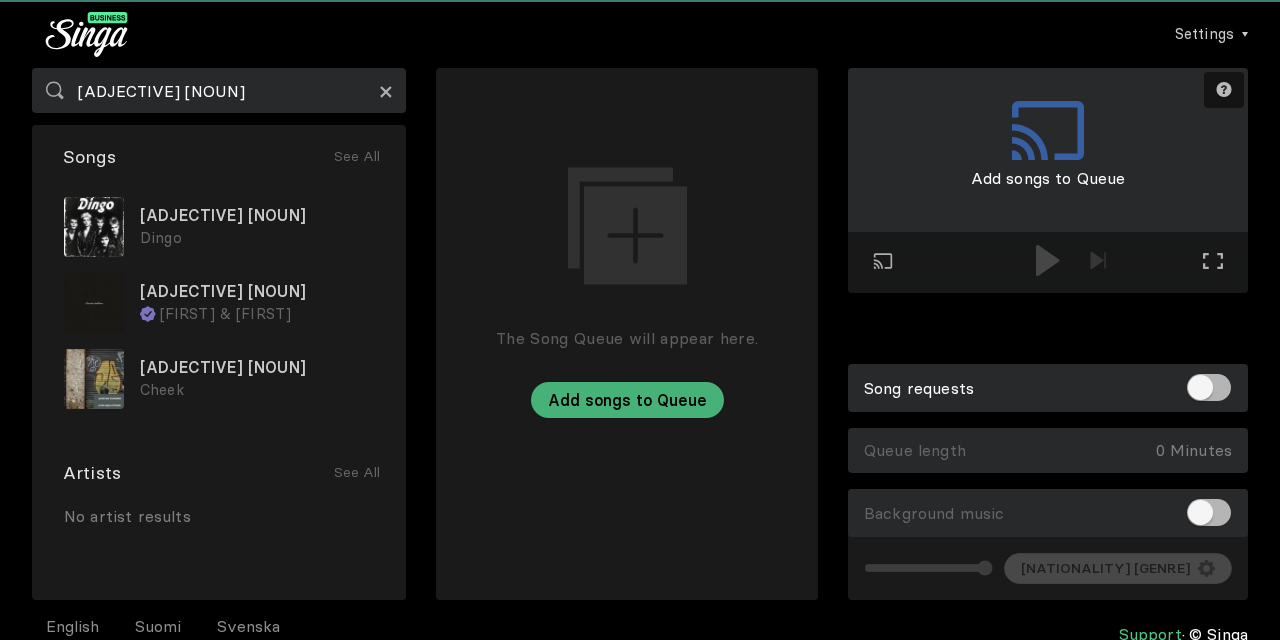 click on "×" at bounding box center (386, 91) 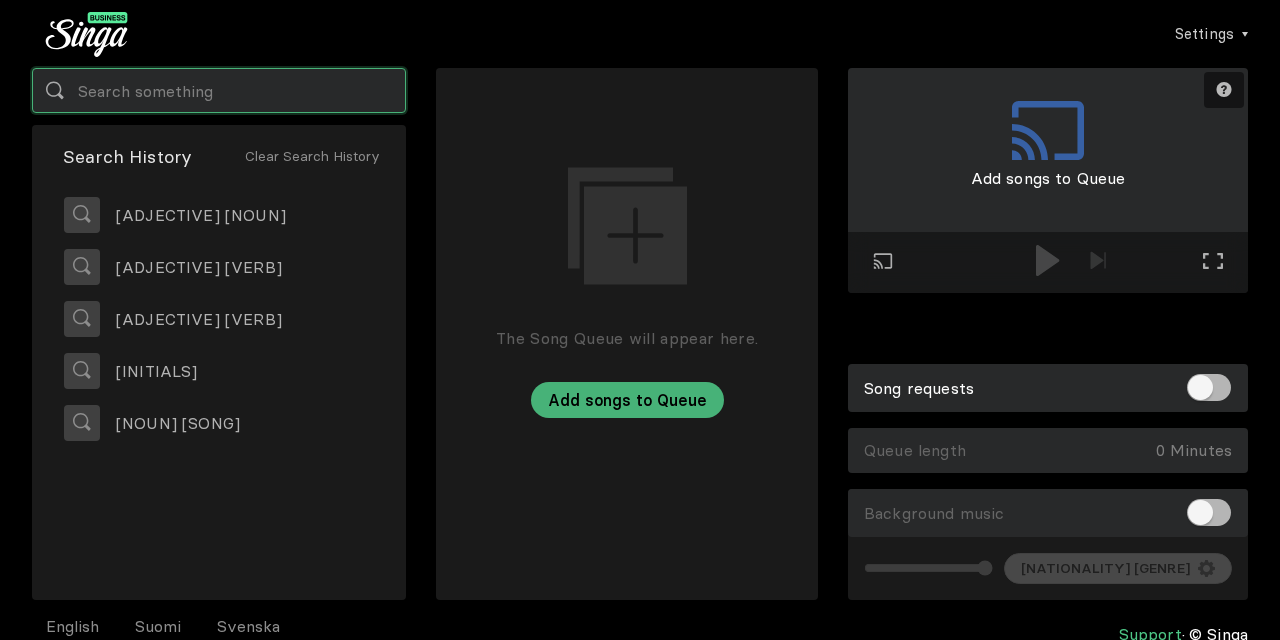 click at bounding box center (219, 90) 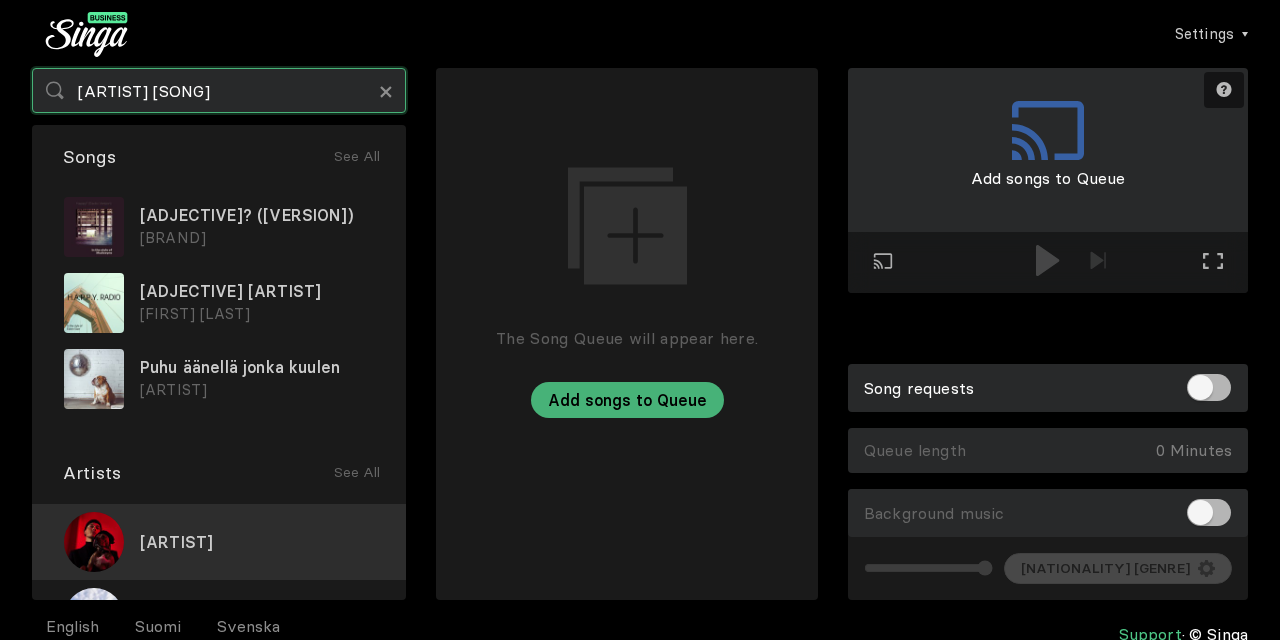 type on "happo radıo" 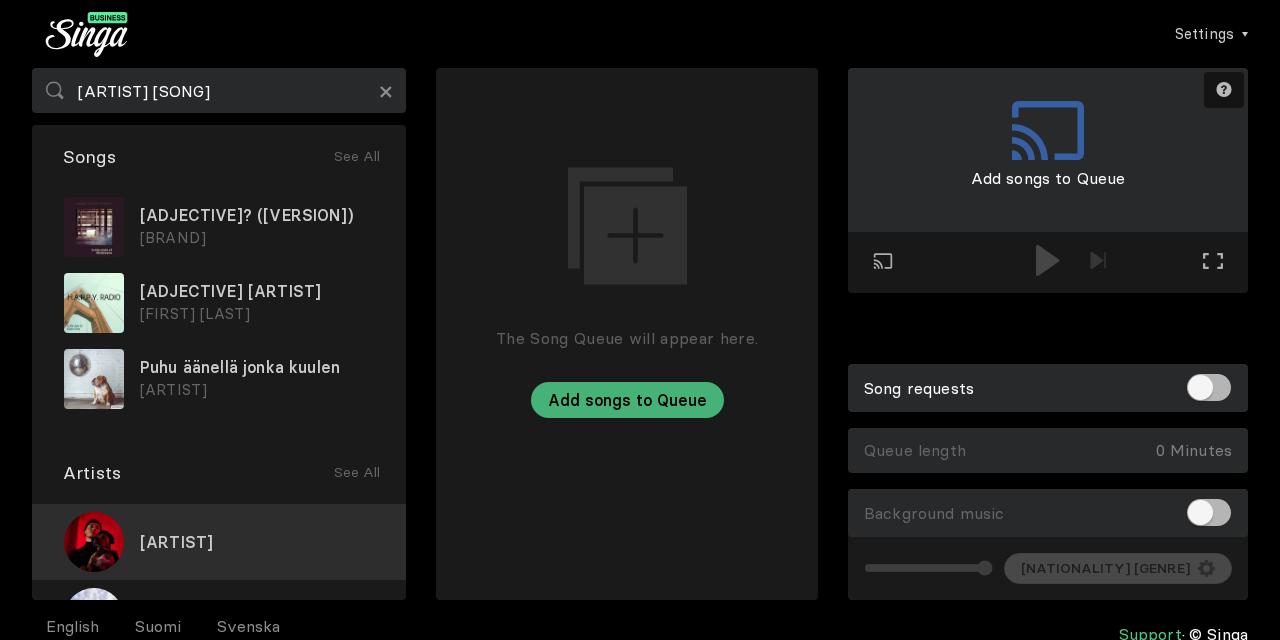 click on "[FIRST]" at bounding box center (219, 542) 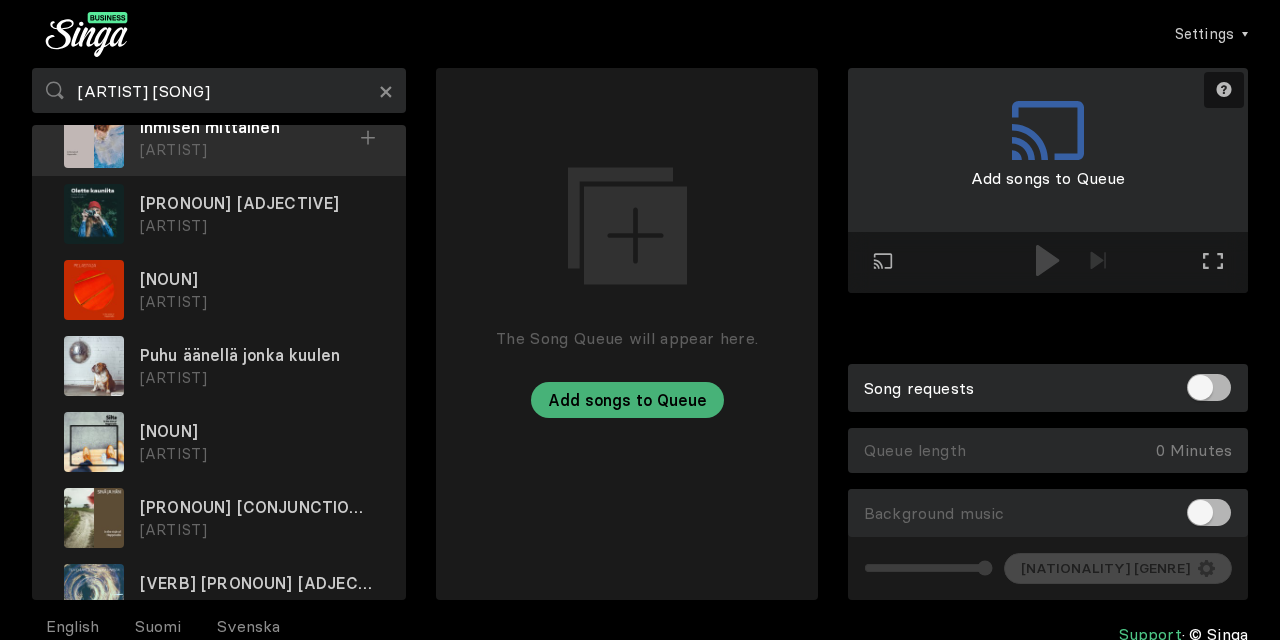 scroll, scrollTop: 259, scrollLeft: 0, axis: vertical 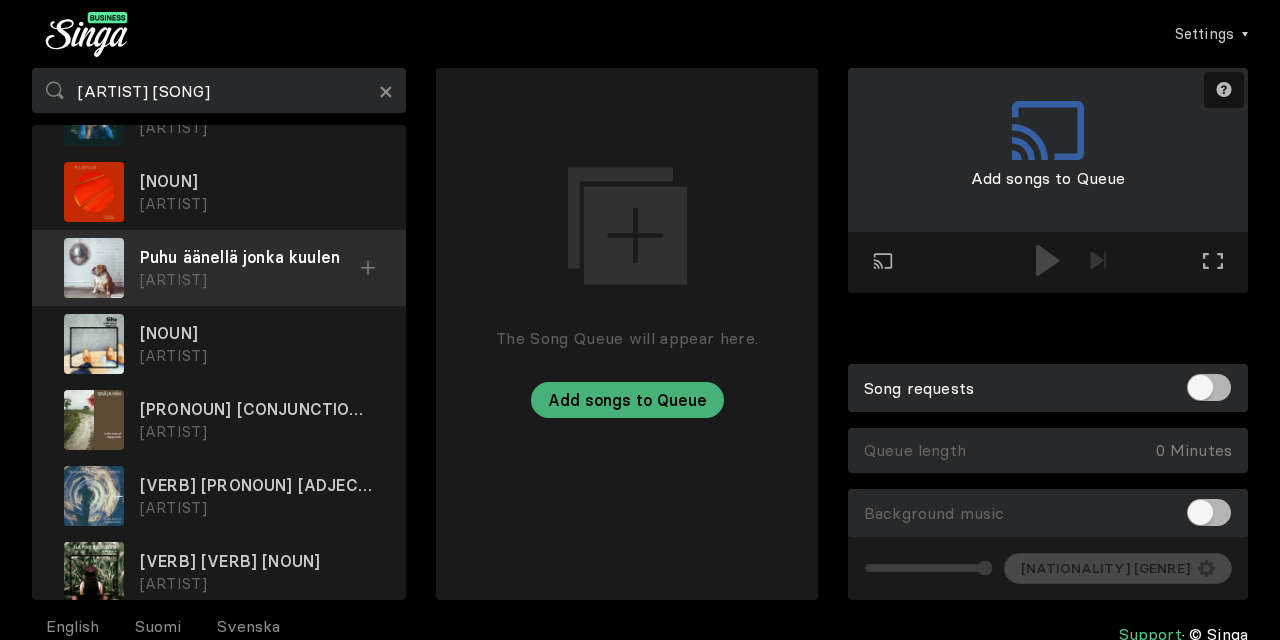 click at bounding box center [0, 0] 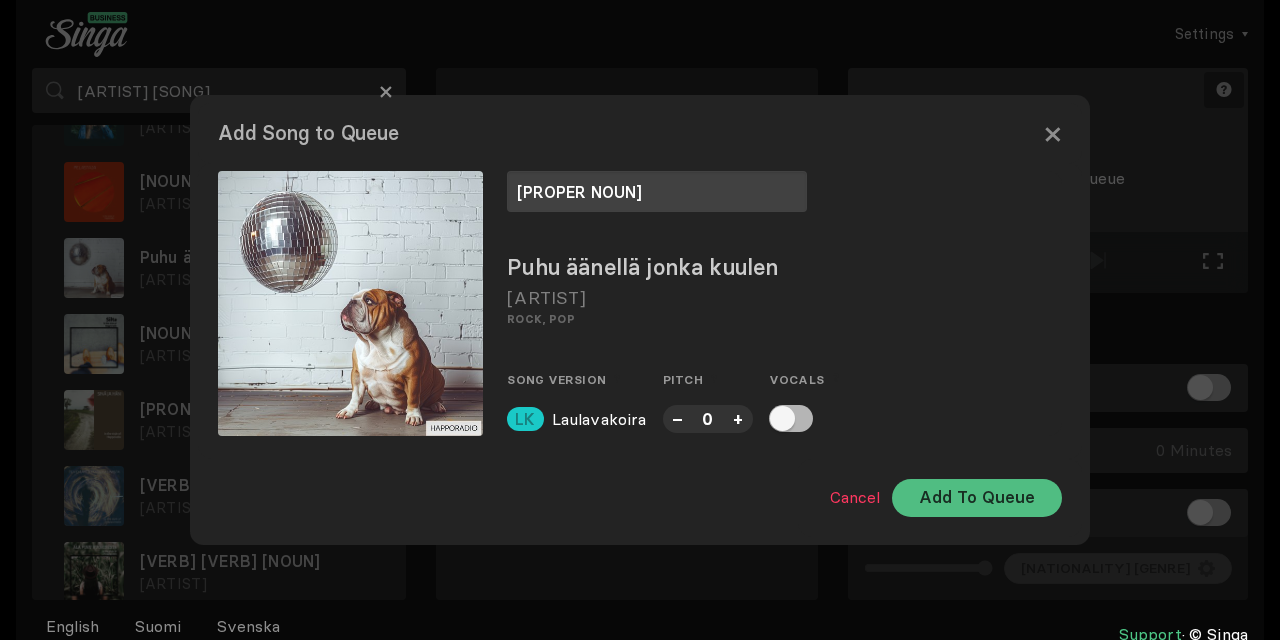 type on "[FIRST]" 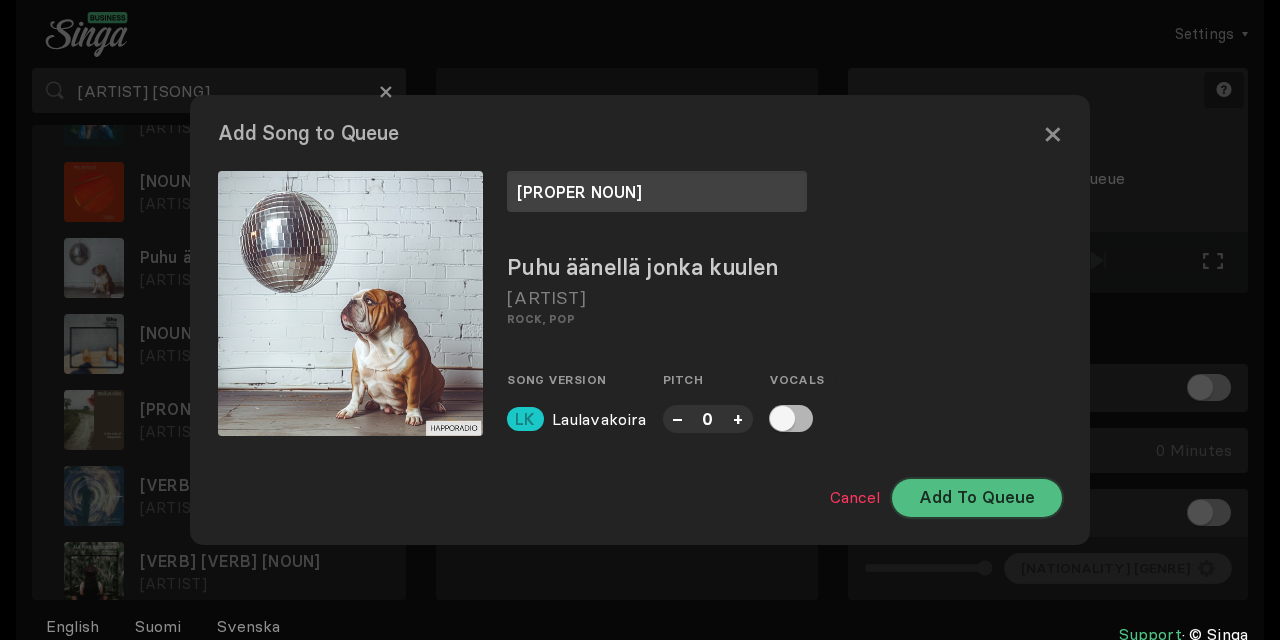 click on "Add To Queue" at bounding box center (977, 498) 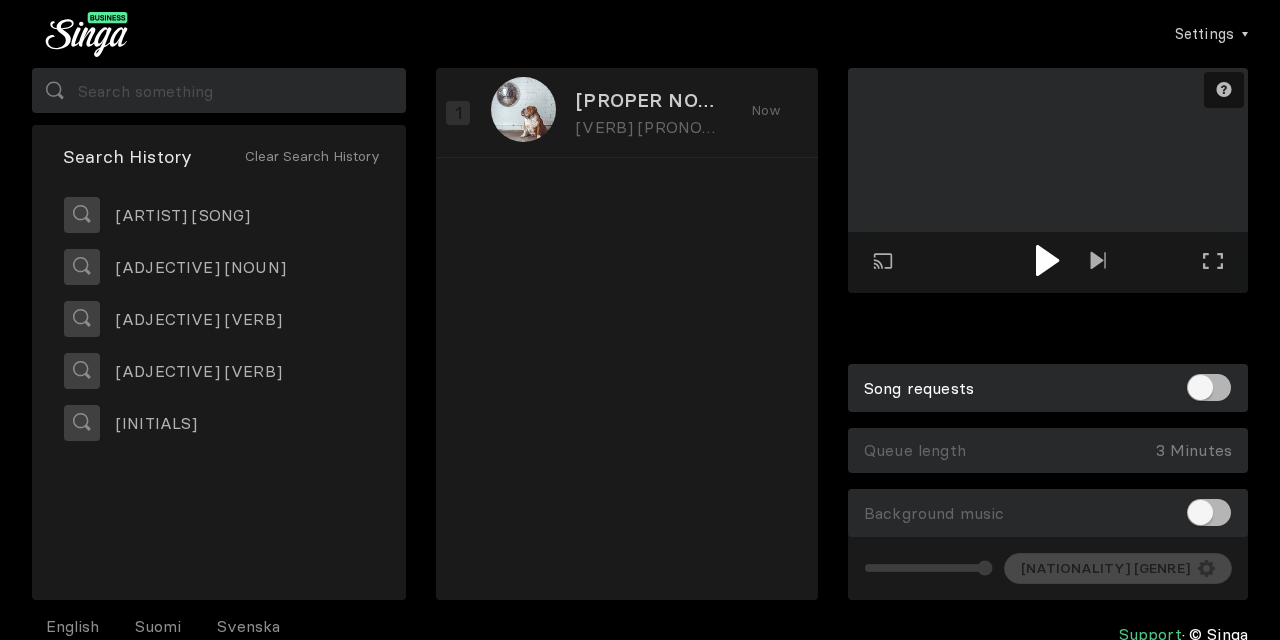 scroll, scrollTop: 0, scrollLeft: 0, axis: both 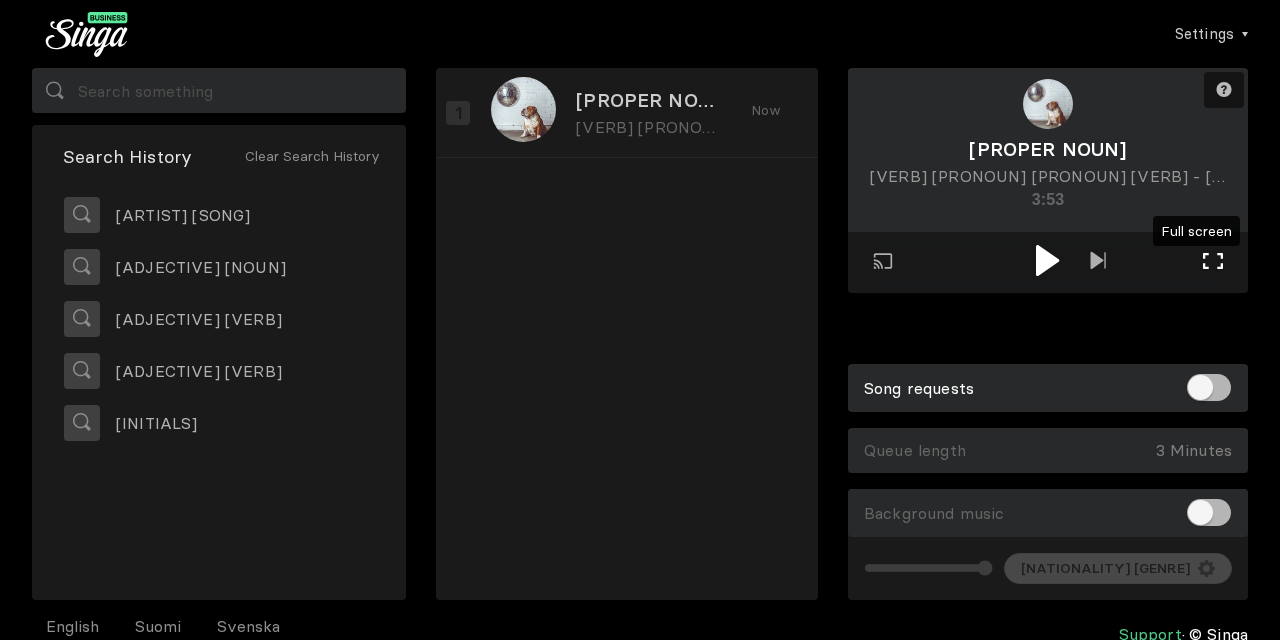 click at bounding box center (1213, 261) 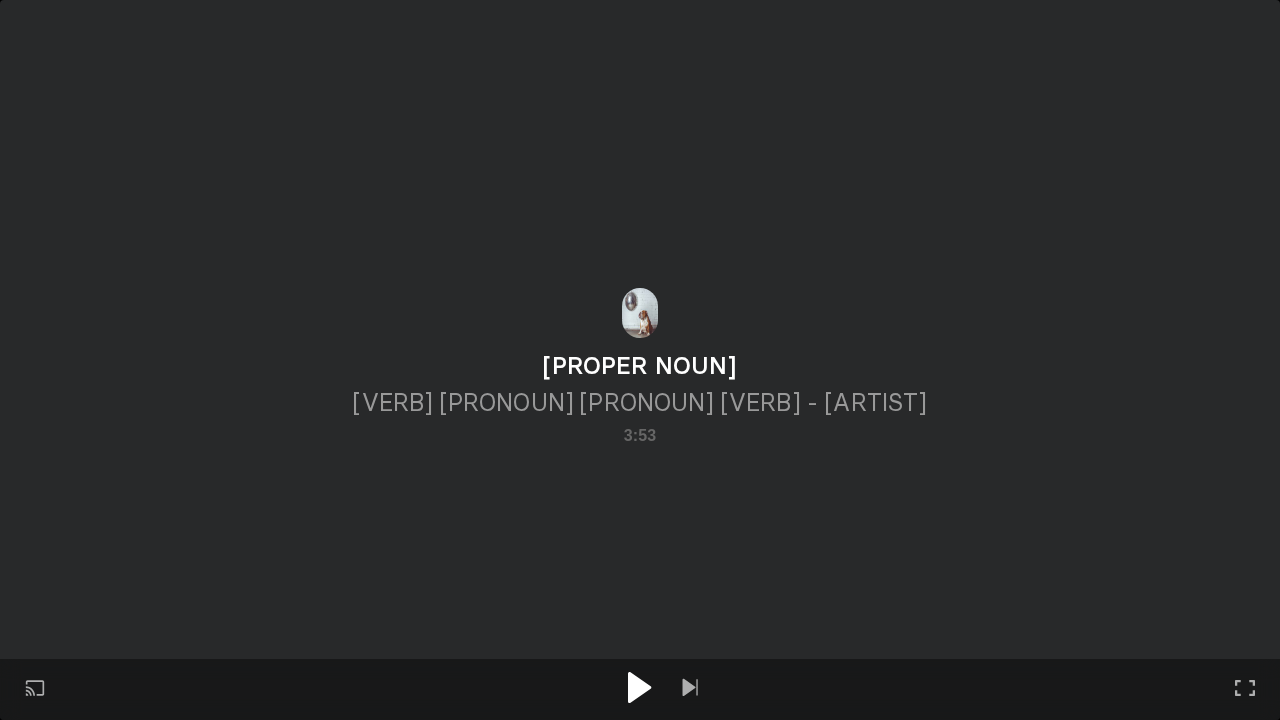 click at bounding box center [639, 687] 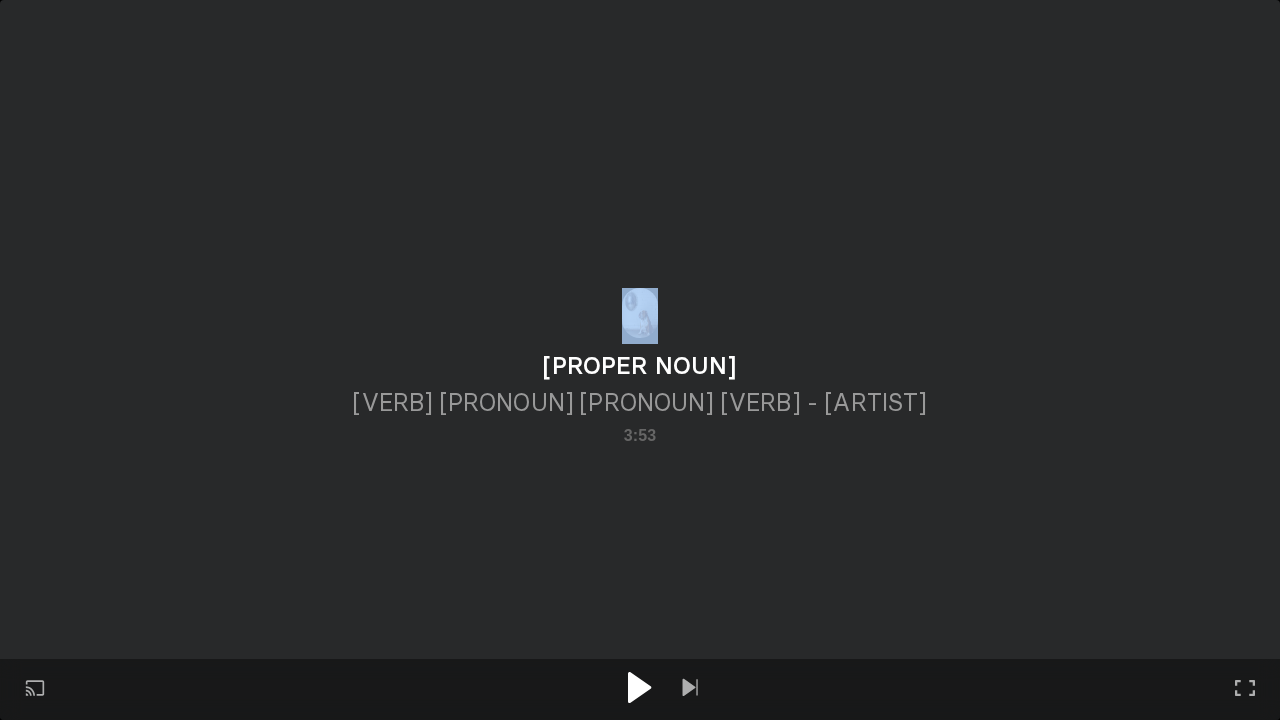 click at bounding box center (639, 687) 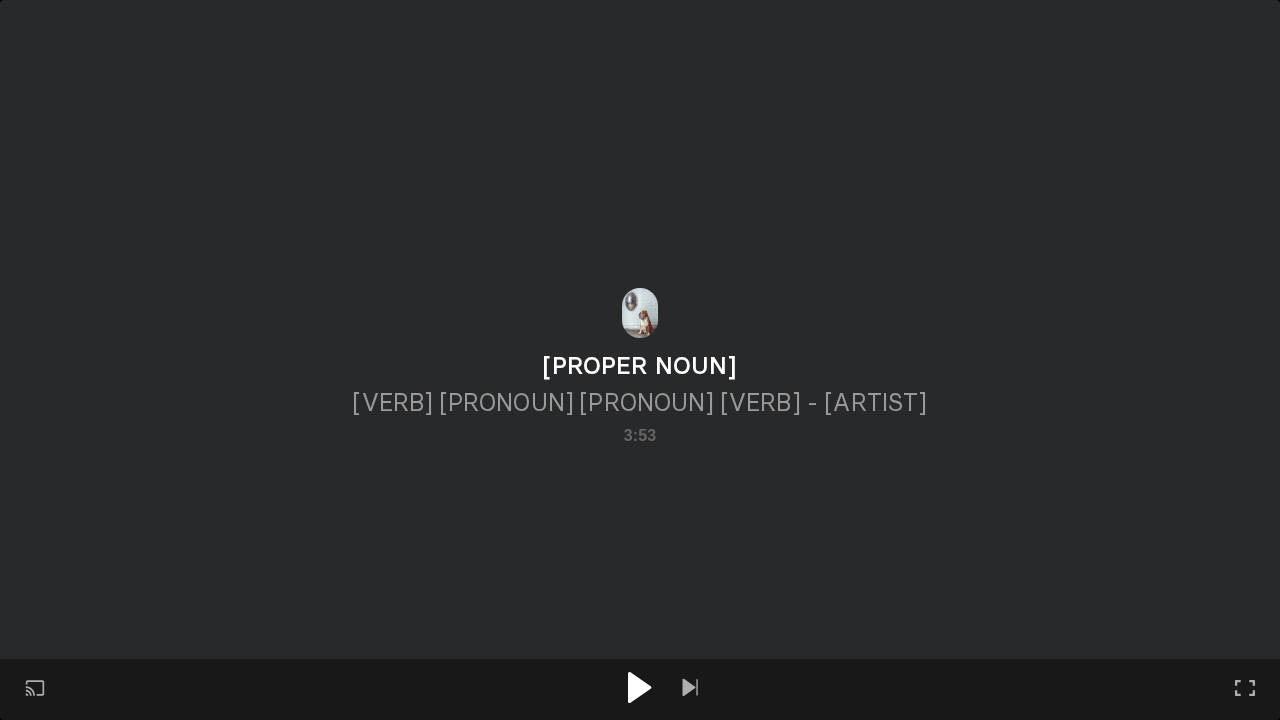 click at bounding box center (639, 687) 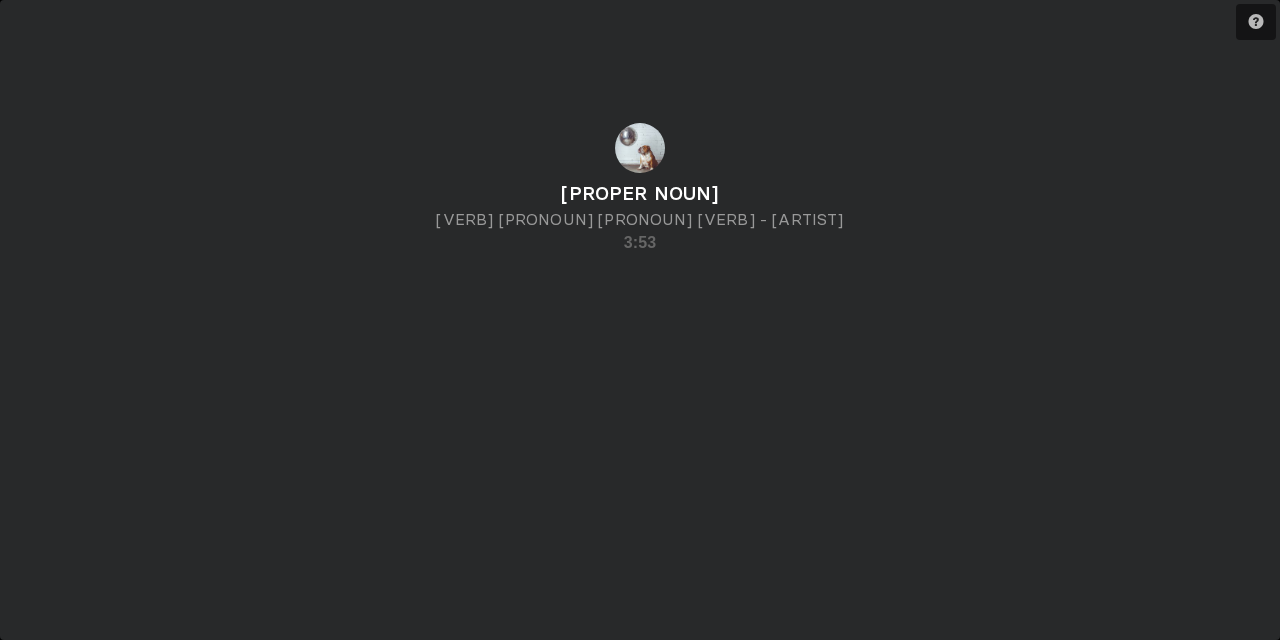 click at bounding box center [639, 687] 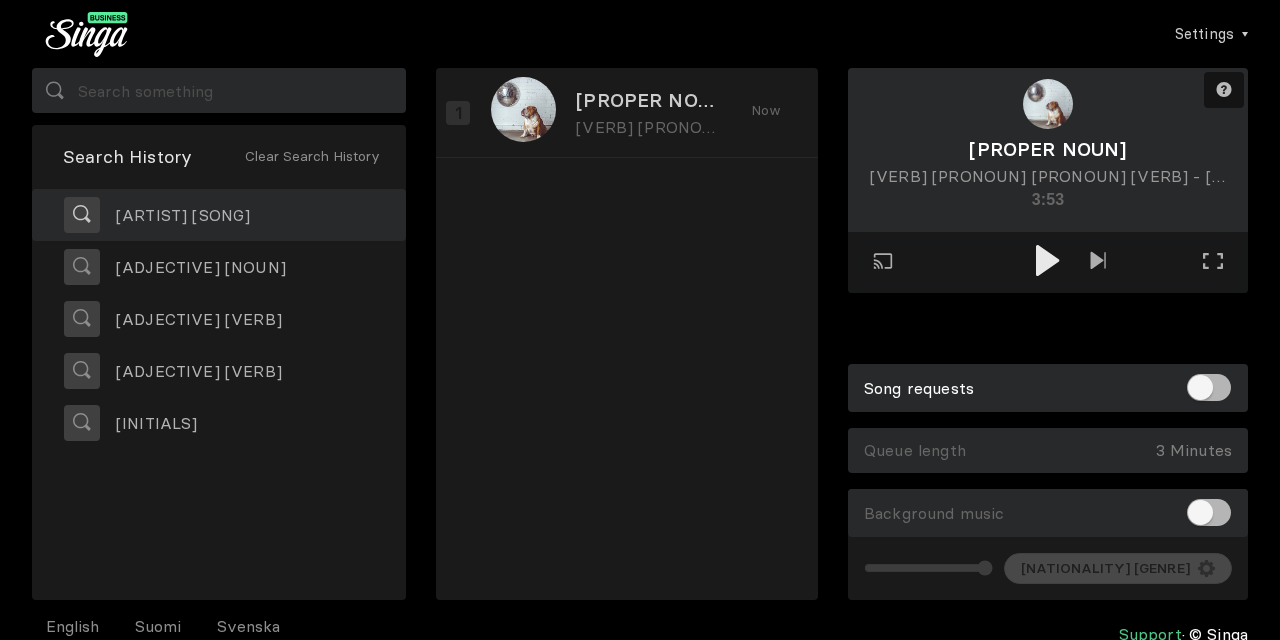click on "happo radıo" at bounding box center [219, 215] 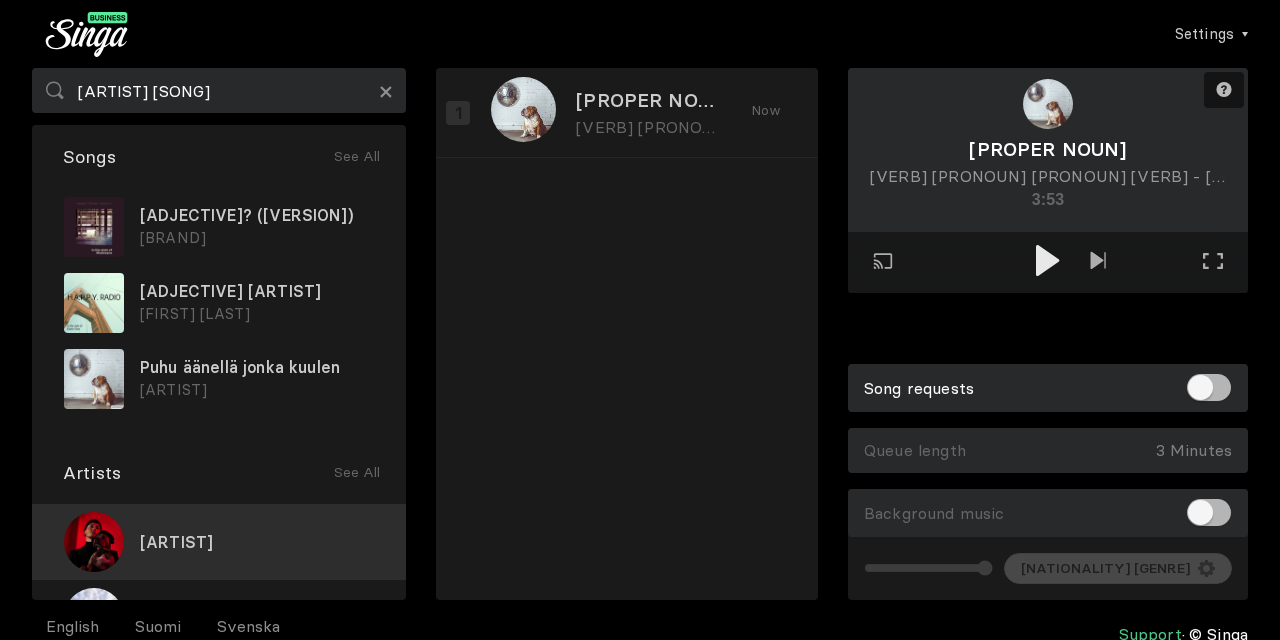 click on "[FIRST]" at bounding box center (176, 542) 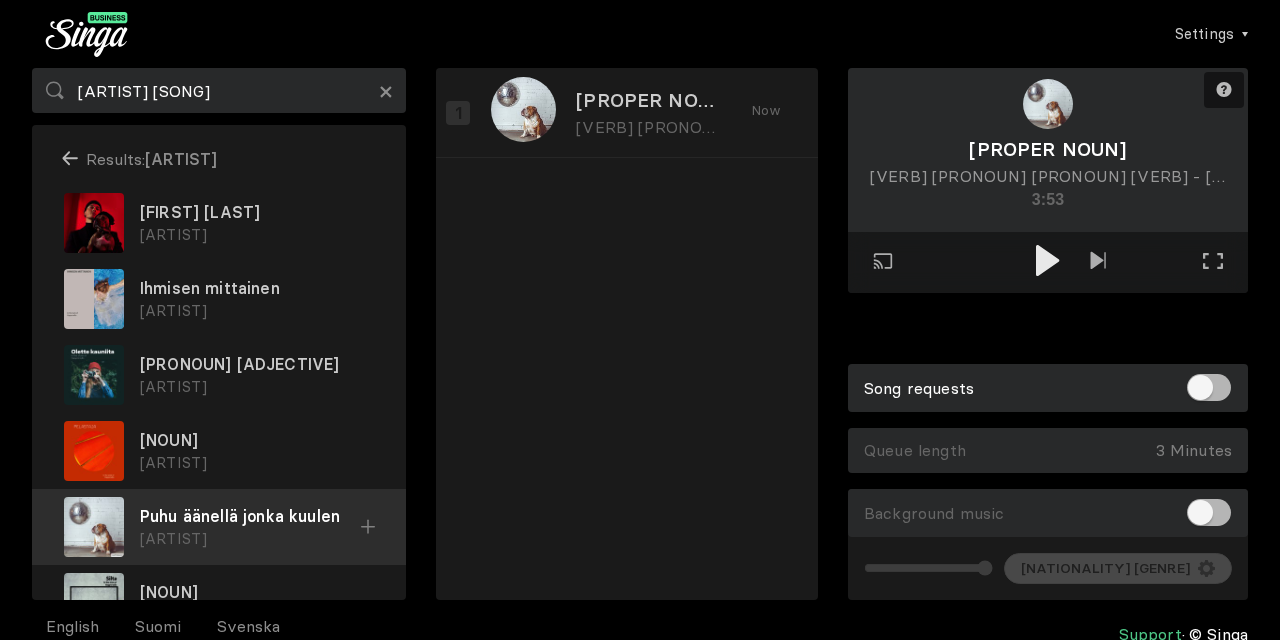 click at bounding box center (0, 0) 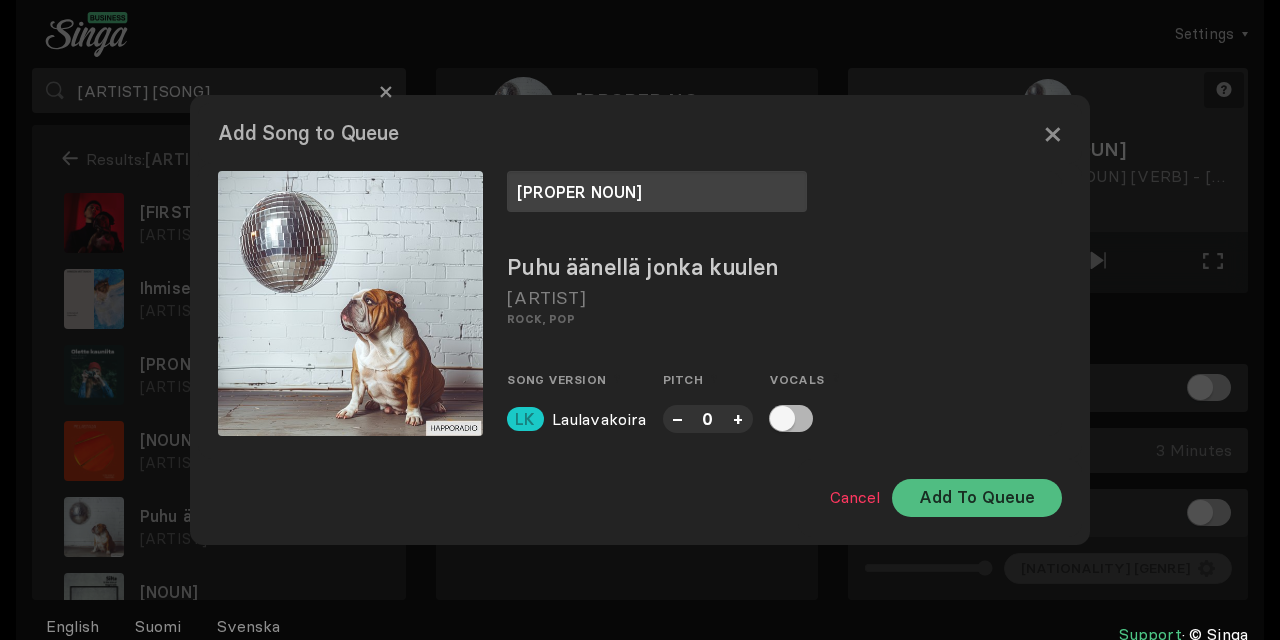 type on "[FIRST]" 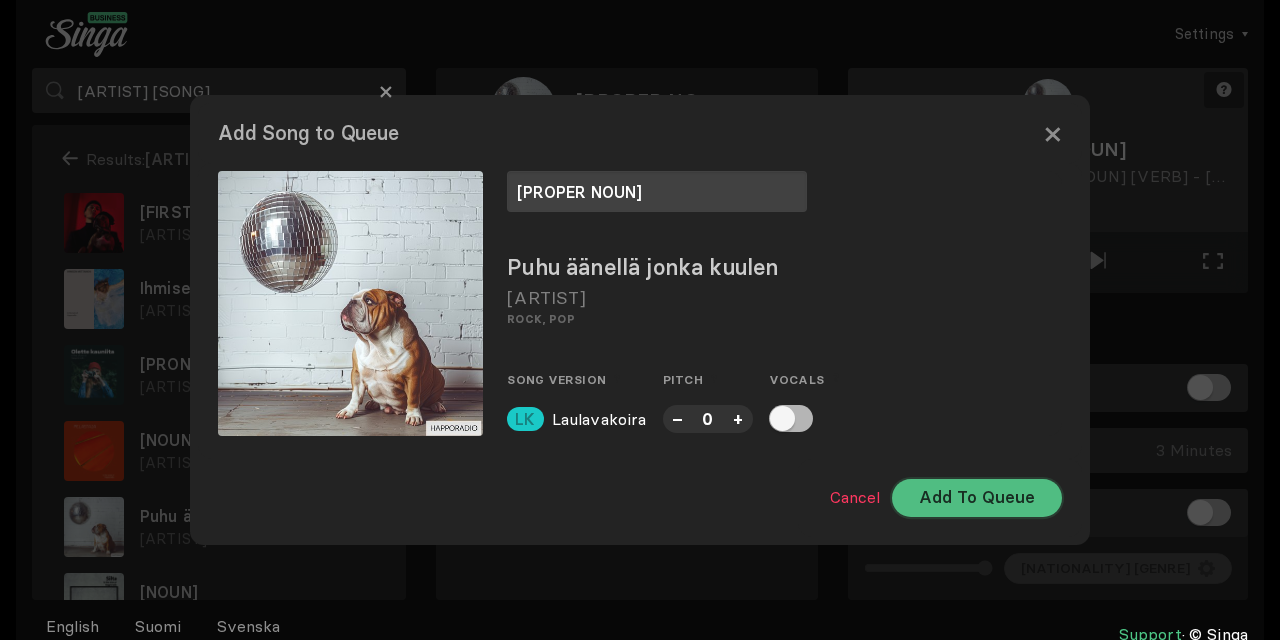 click on "Add To Queue" at bounding box center (977, 498) 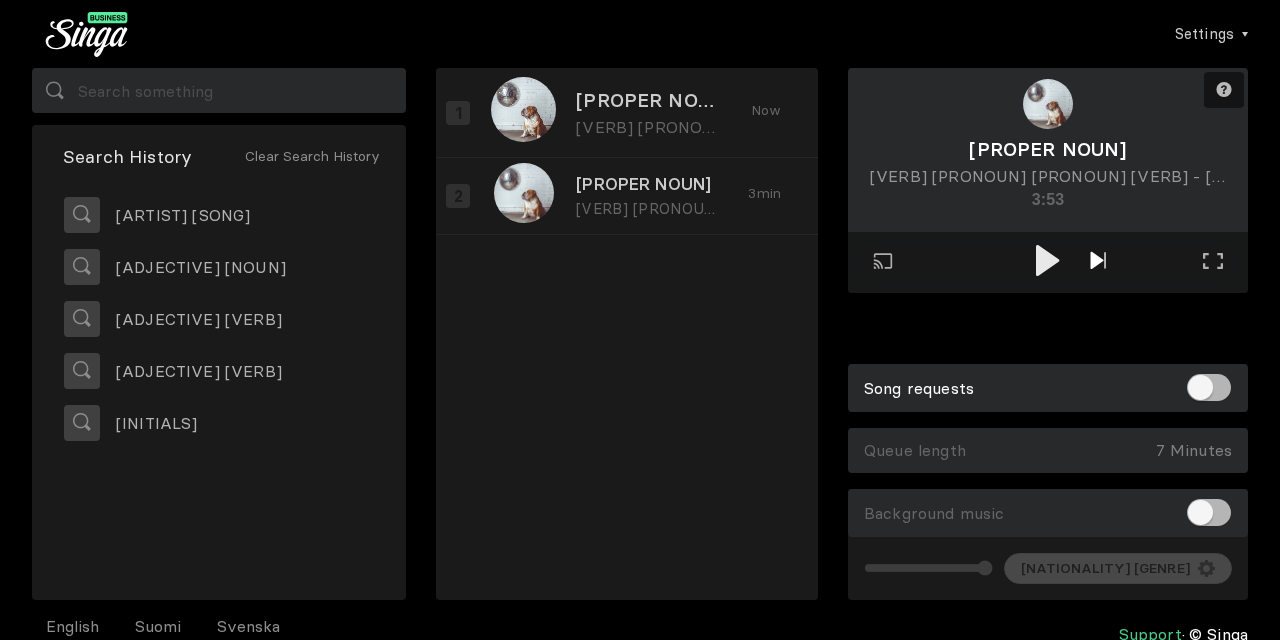 click at bounding box center [1098, 262] 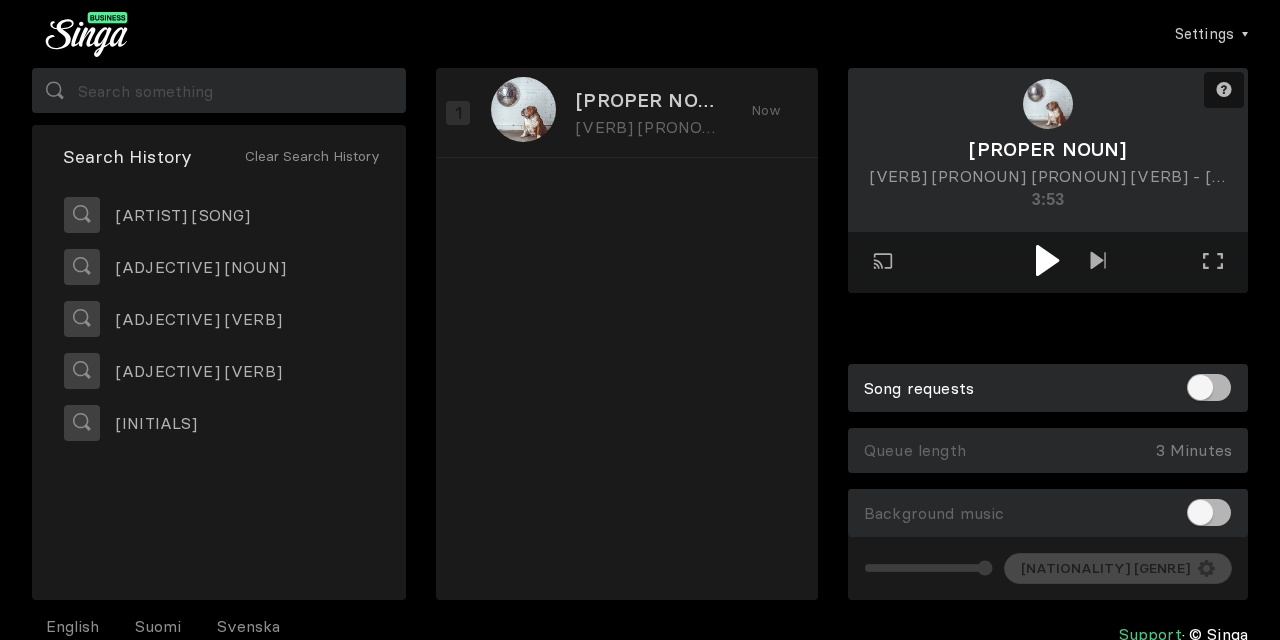 click at bounding box center (1047, 260) 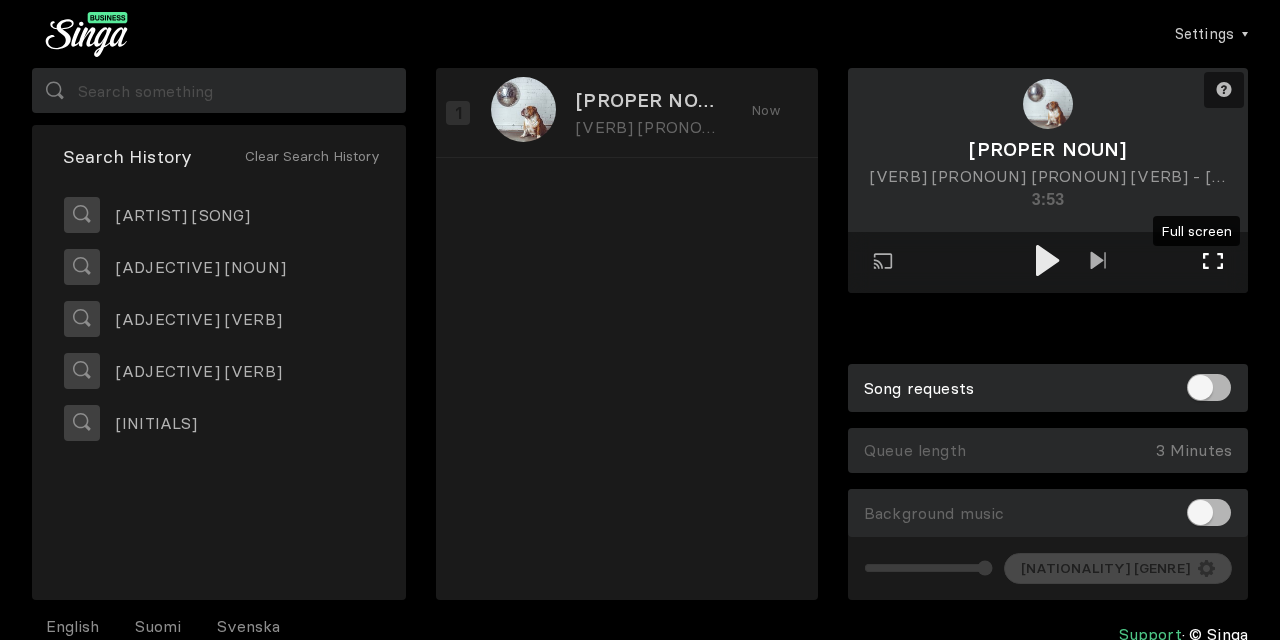 click at bounding box center (1213, 261) 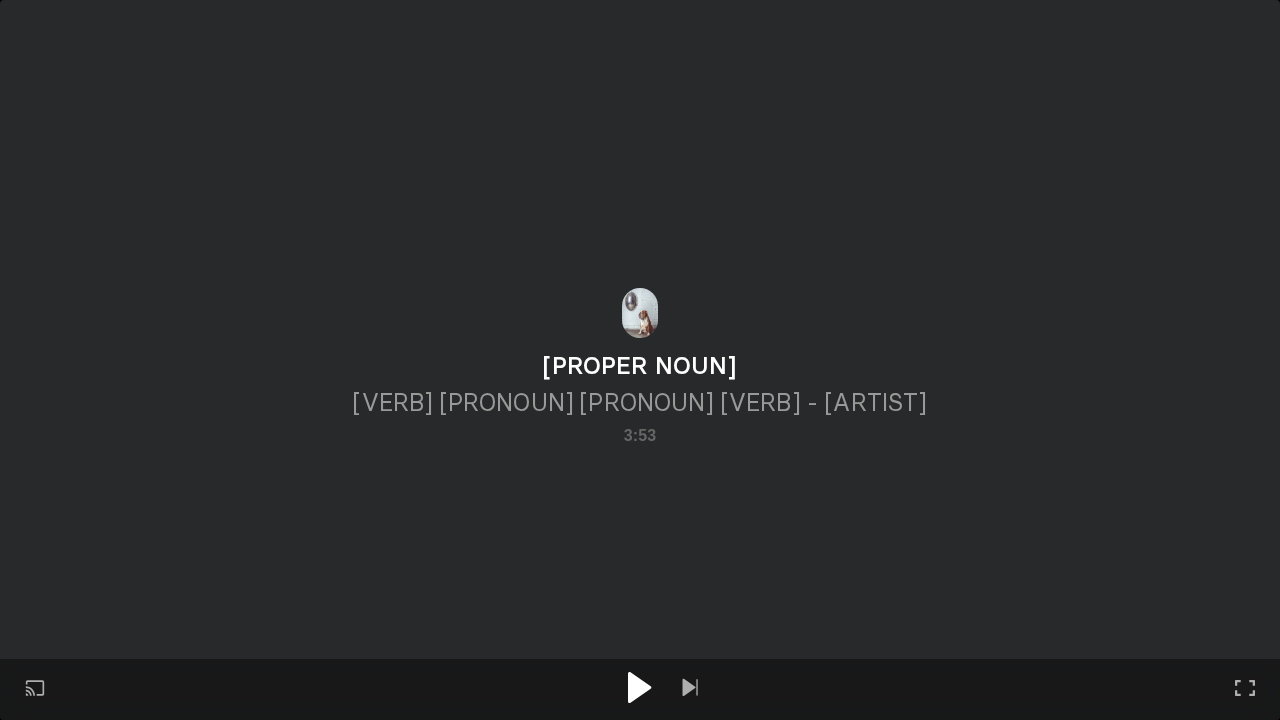 click at bounding box center (640, 687) 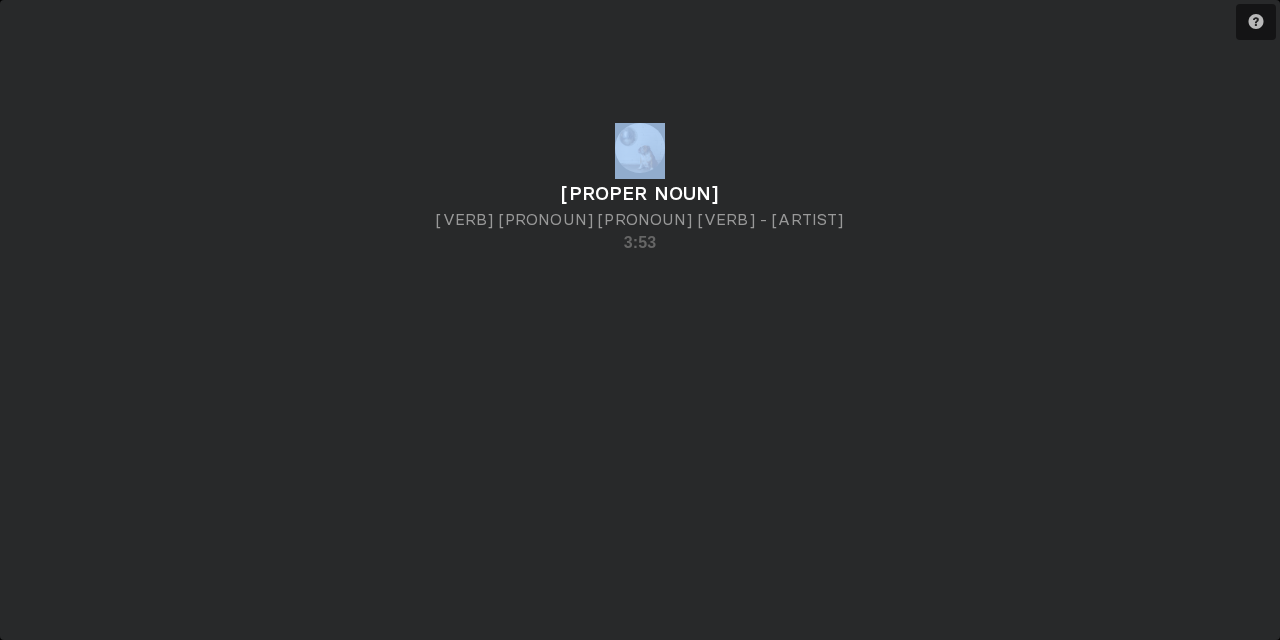 click on "happo radıo" at bounding box center [175, 215] 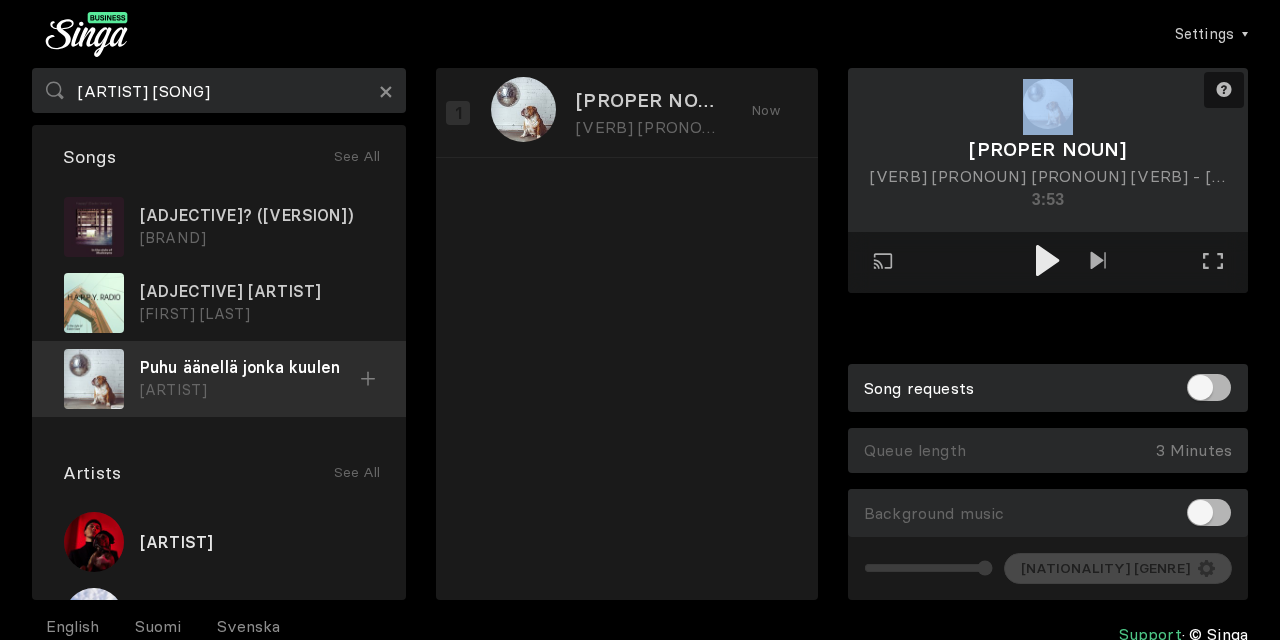click on "[FIRST]" at bounding box center [257, 238] 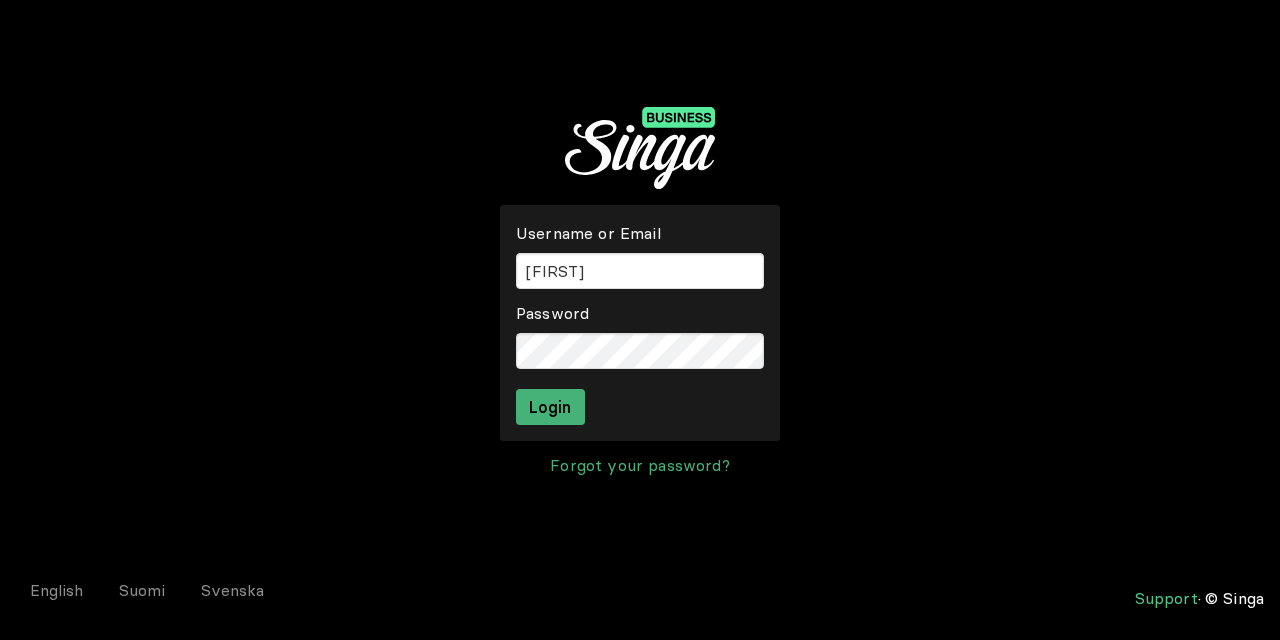 scroll, scrollTop: 0, scrollLeft: 0, axis: both 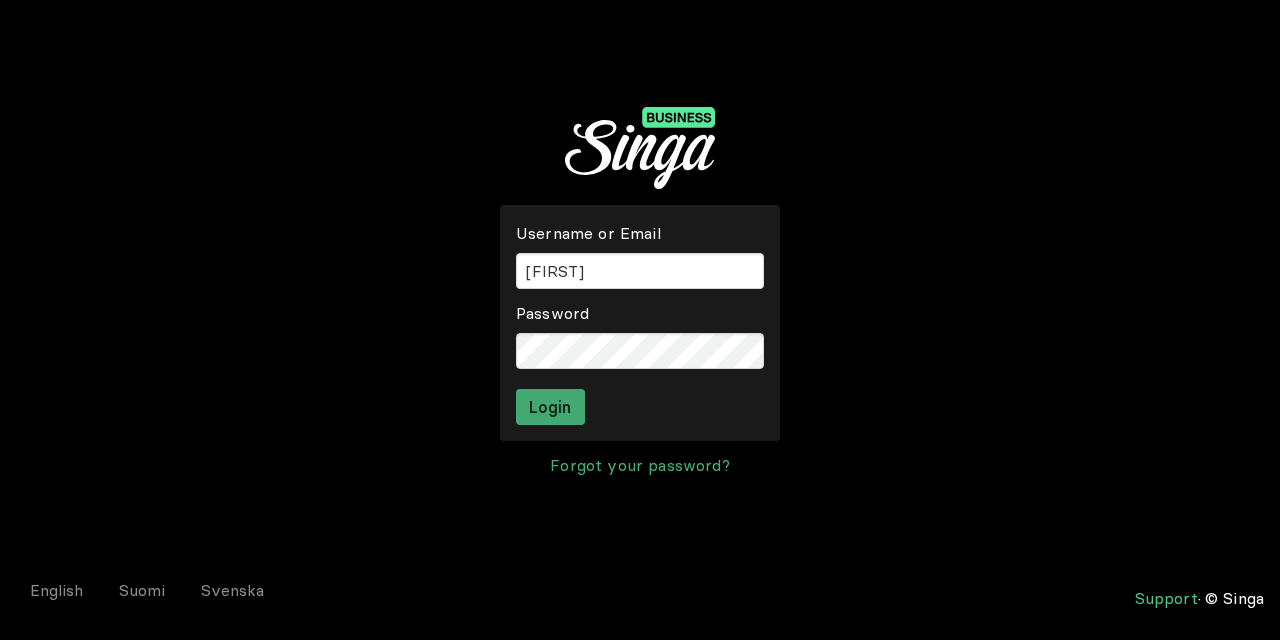 click on "Login" at bounding box center (550, 407) 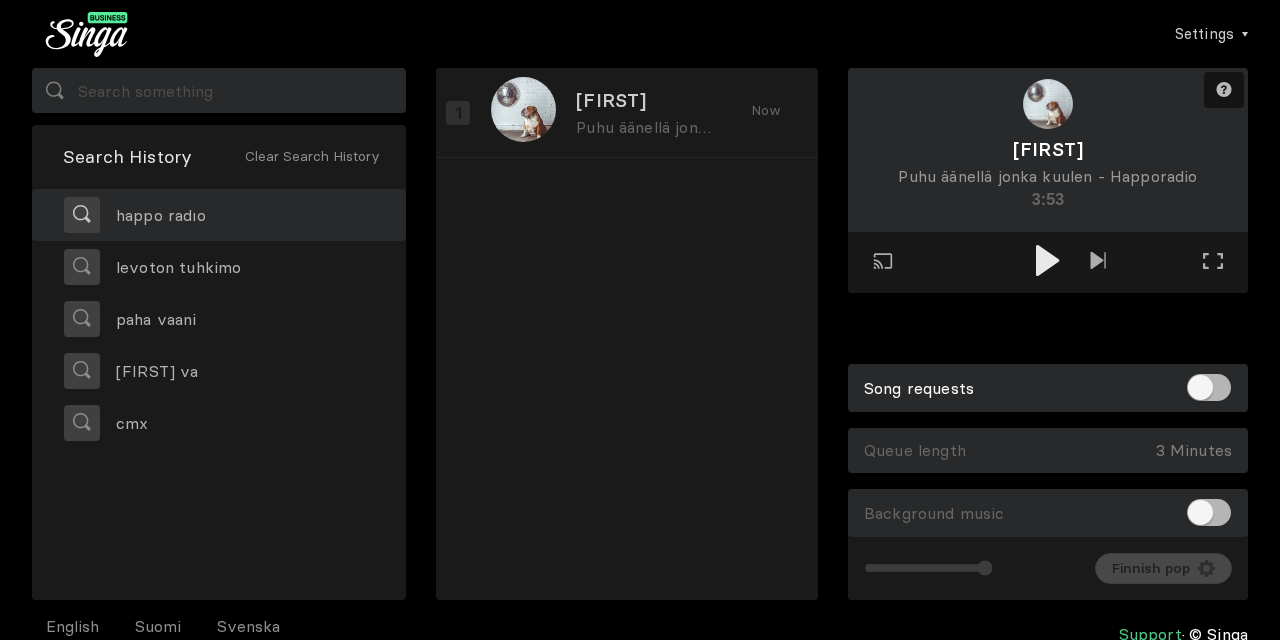 click on "happo radıo" at bounding box center [219, 215] 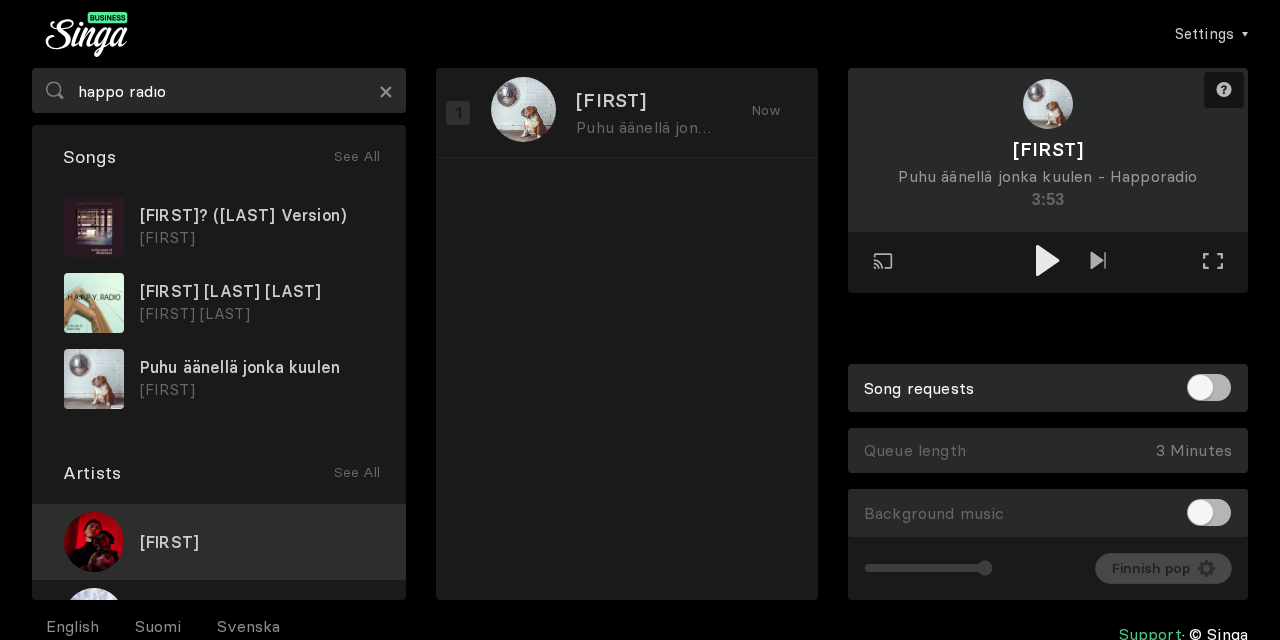 click on "[FIRST]" at bounding box center [219, 542] 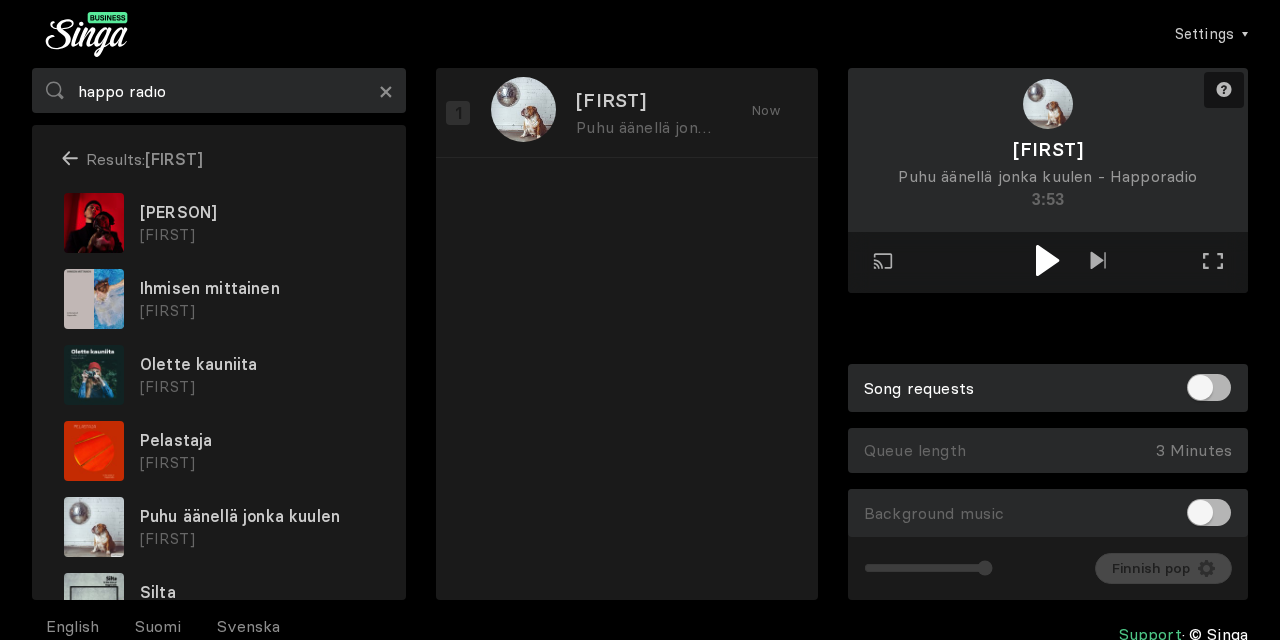 click at bounding box center [1047, 260] 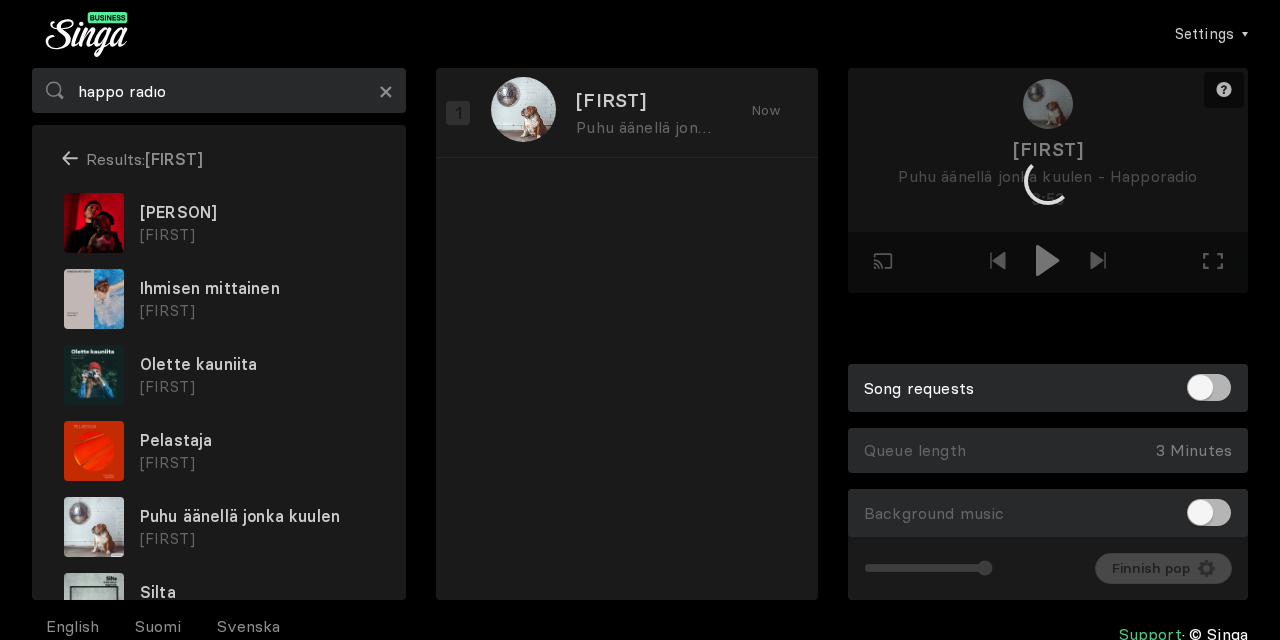 click at bounding box center (1048, 180) 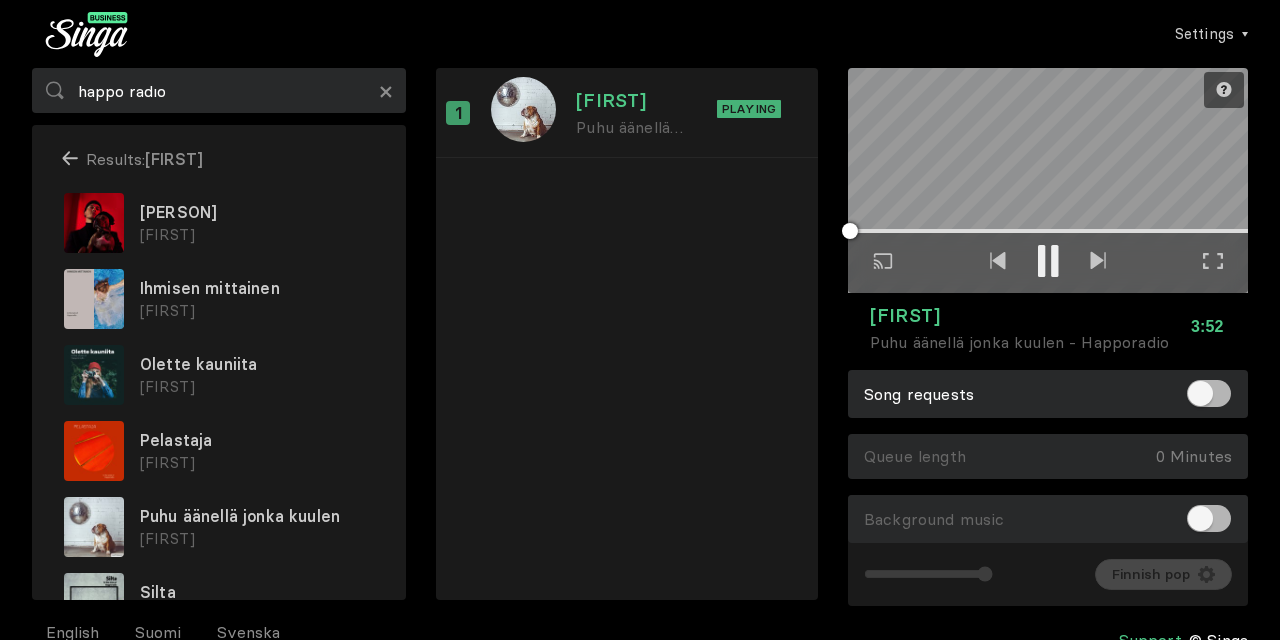 click on "Full screen Exit full screen" at bounding box center [1213, 262] 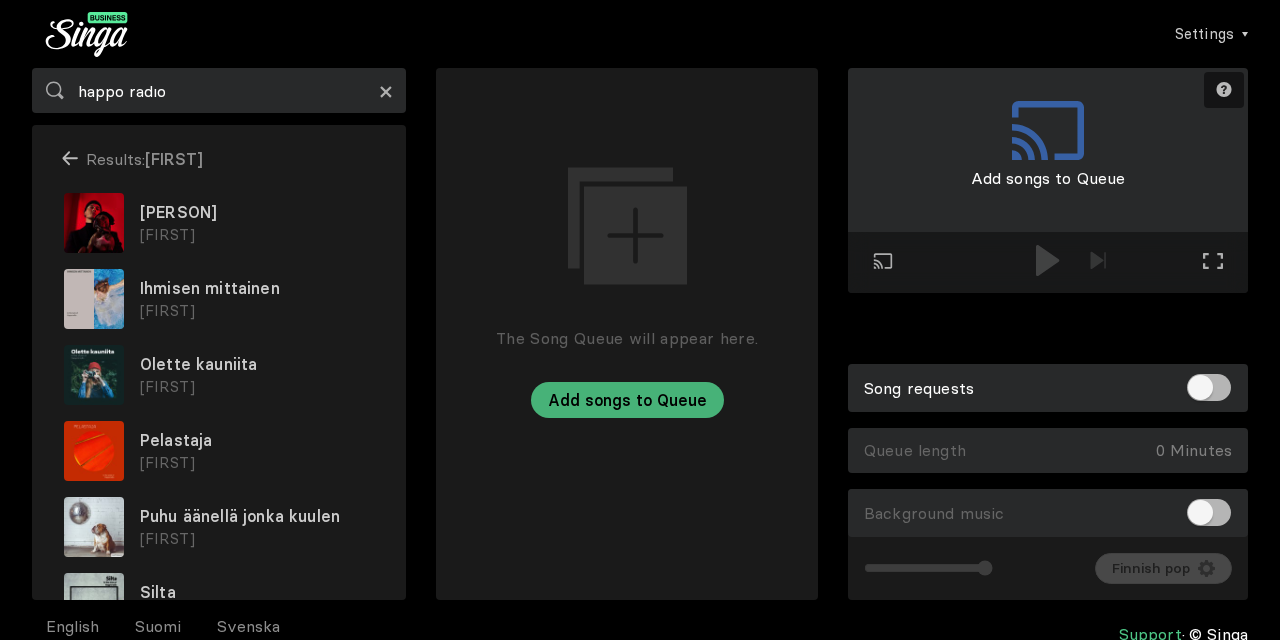 click on "×" at bounding box center [386, 91] 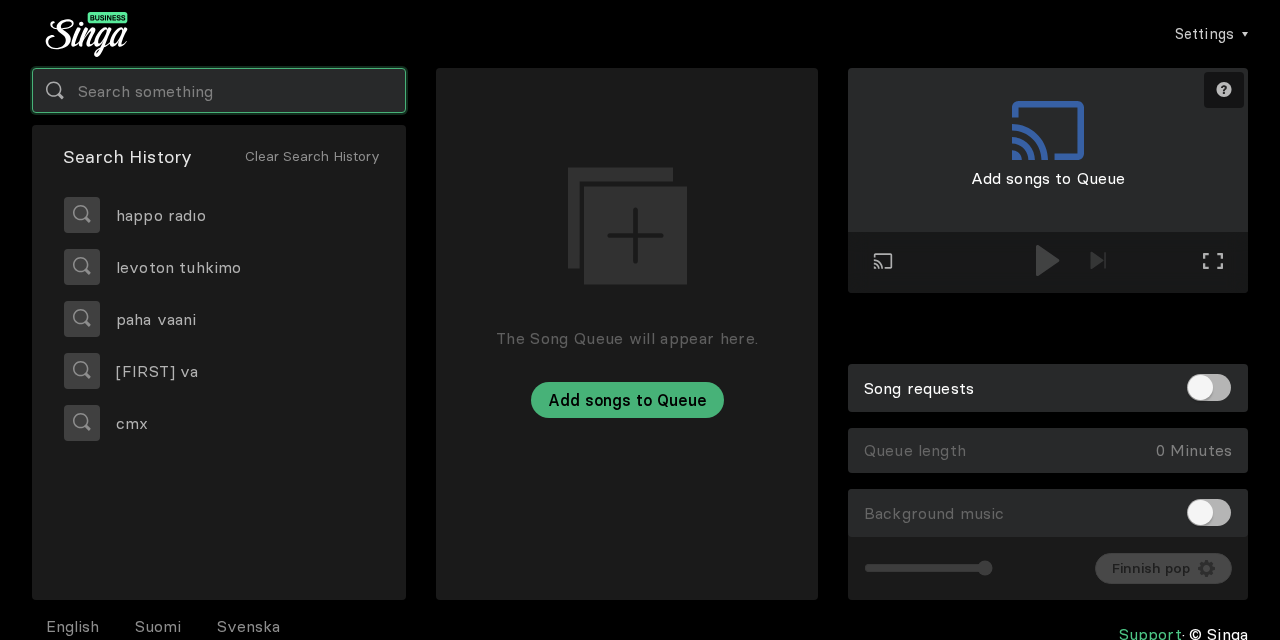 click at bounding box center (219, 90) 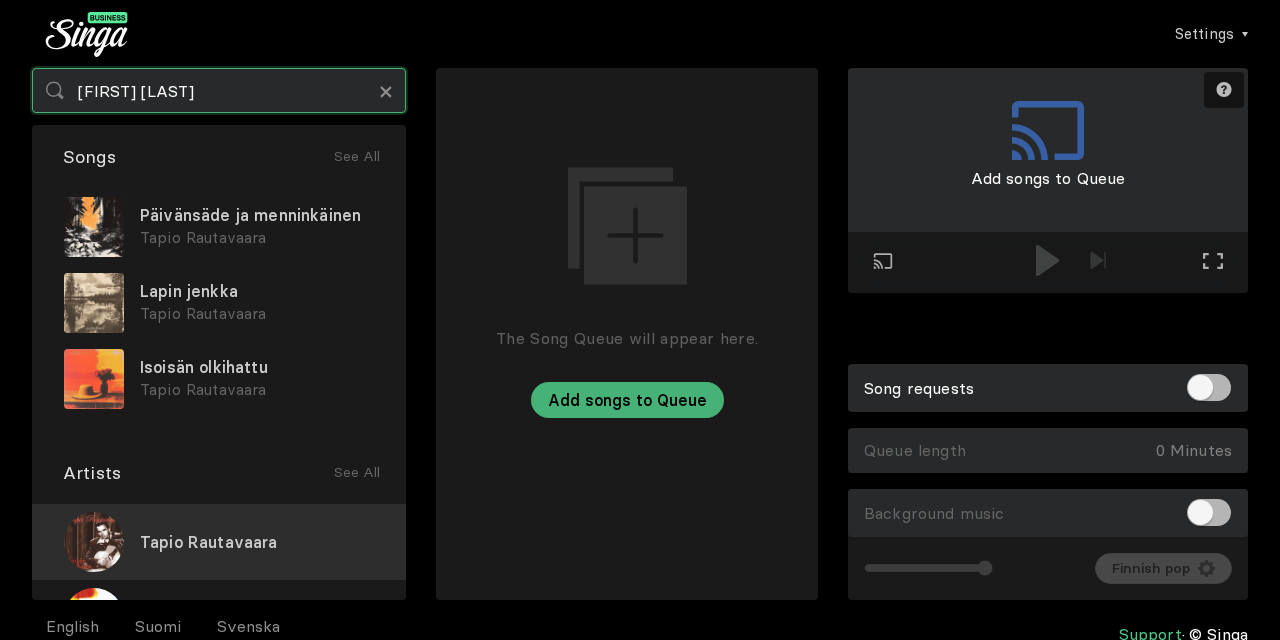 type on "[FIRST] [LAST]" 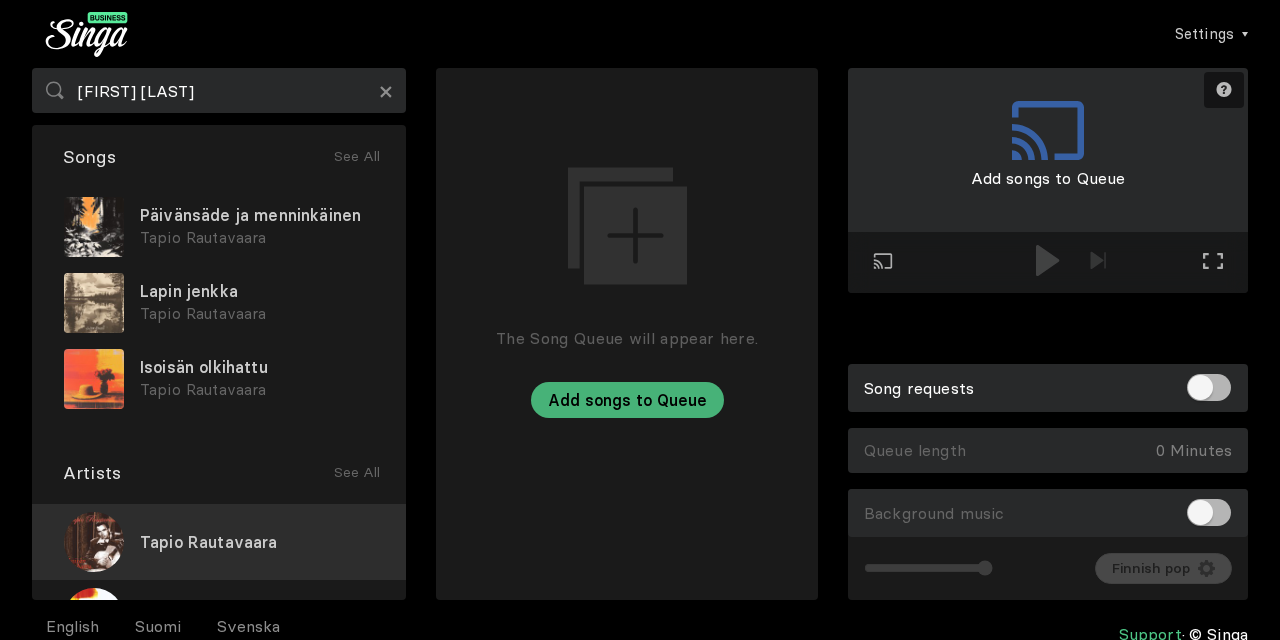 click on "Tapio Rautavaara" at bounding box center [209, 542] 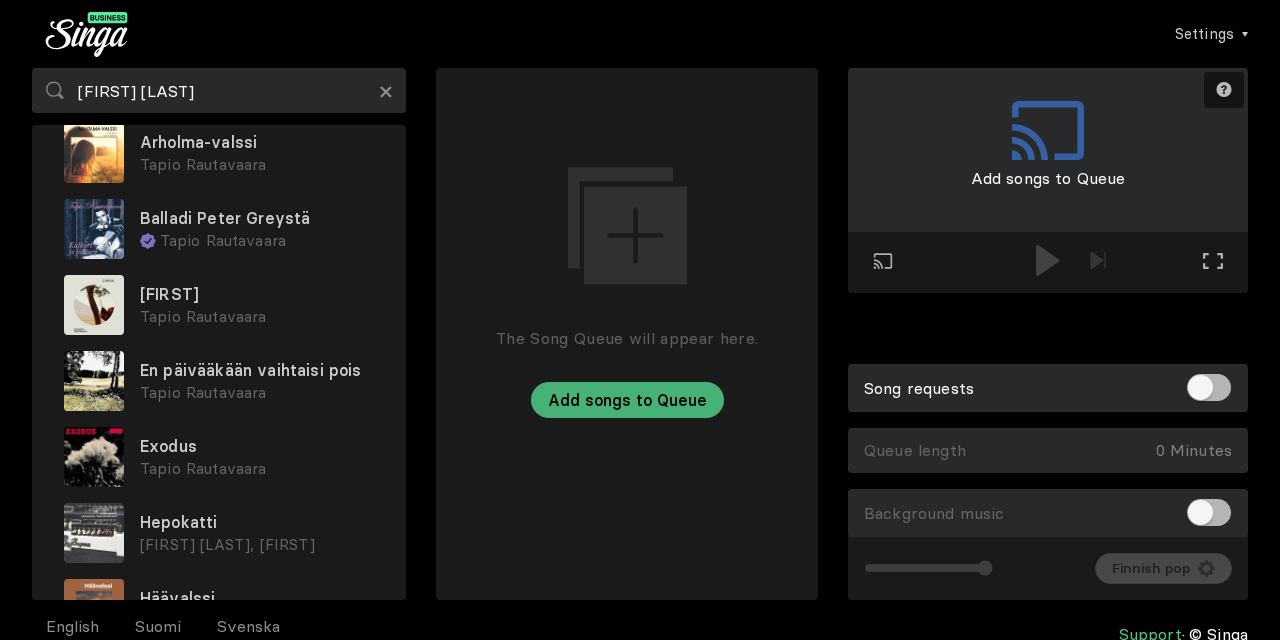 scroll, scrollTop: 153, scrollLeft: 0, axis: vertical 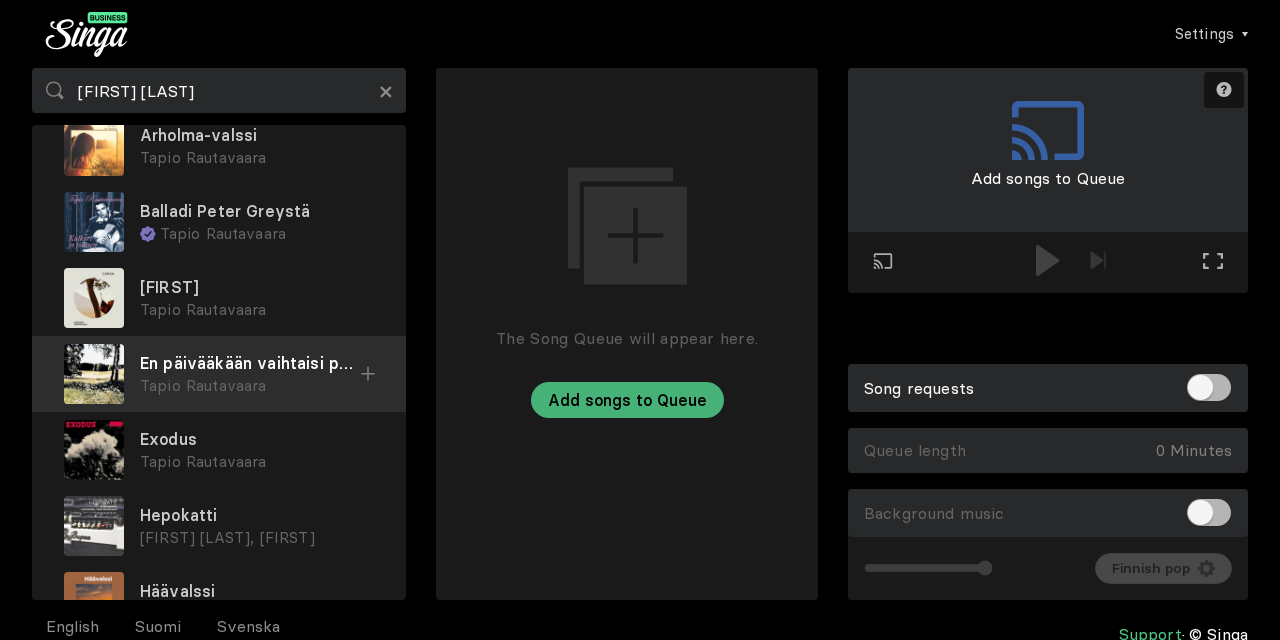click on "En päivääkään vaihtaisi pois" at bounding box center (265, 59) 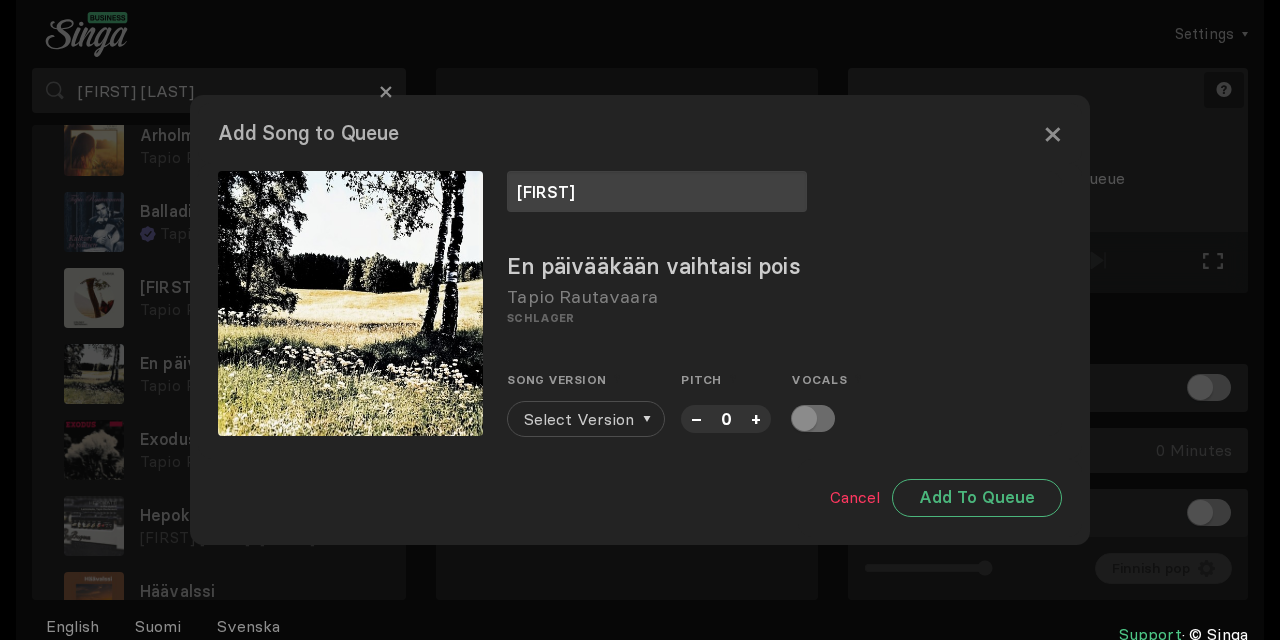 type on "[FIRST]" 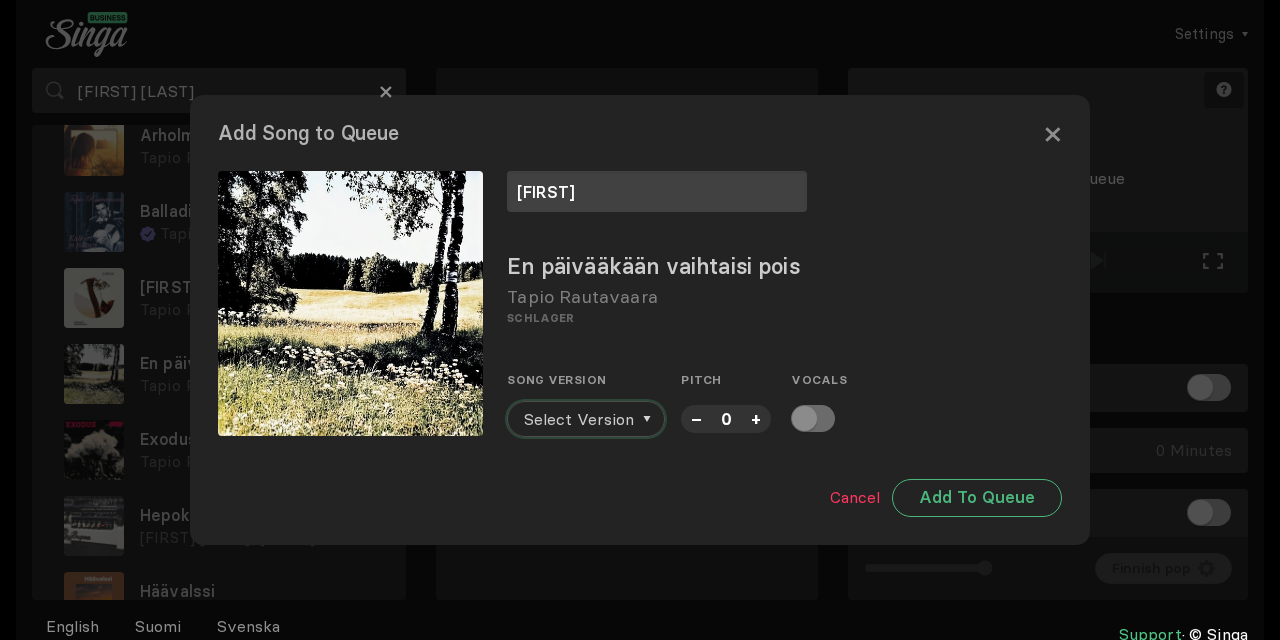 click on "Select Version" at bounding box center (579, 419) 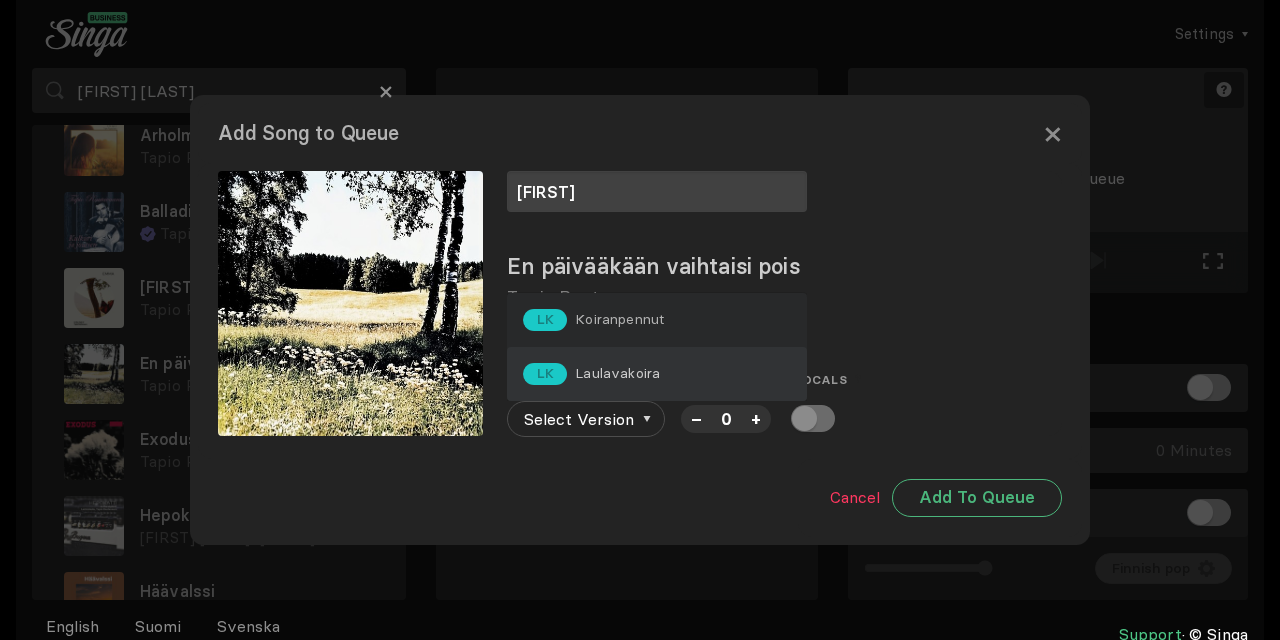 click on "Laulavakoira" at bounding box center (619, 319) 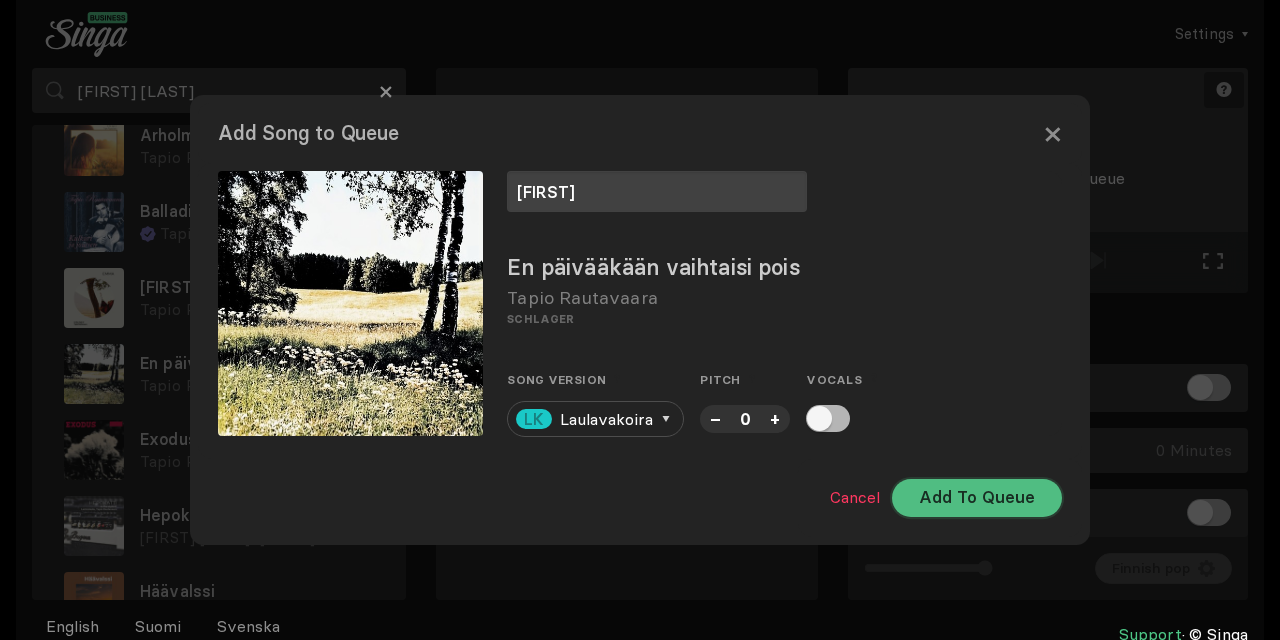 click on "Add To Queue" at bounding box center [977, 498] 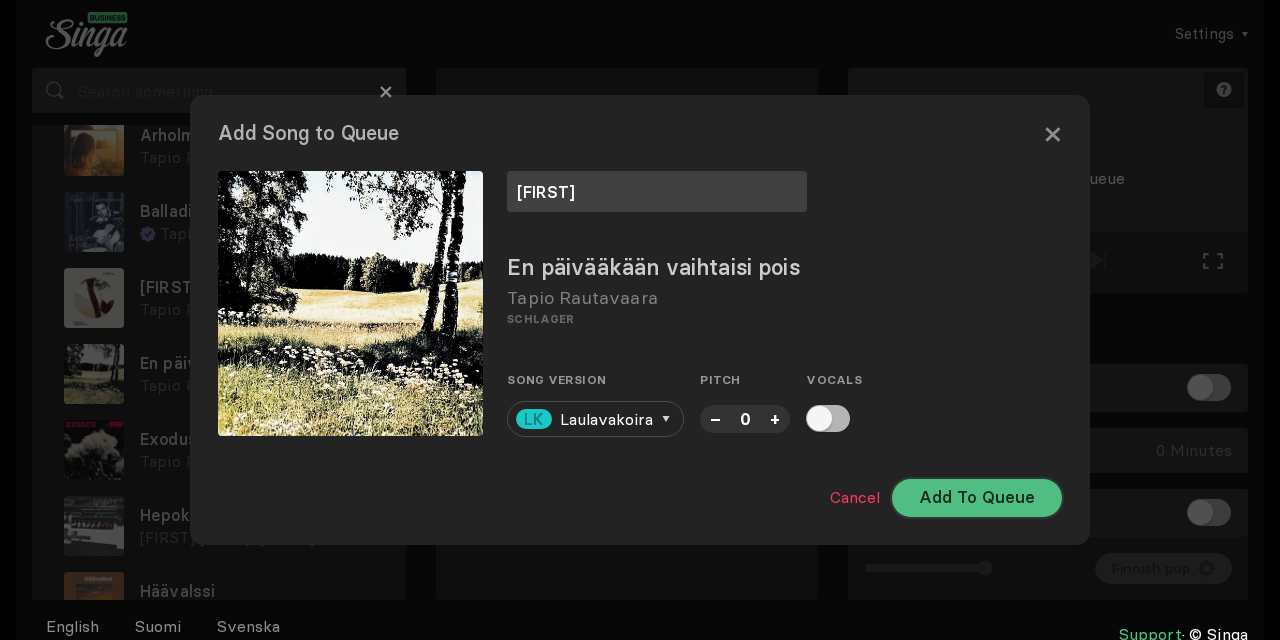 scroll, scrollTop: 0, scrollLeft: 0, axis: both 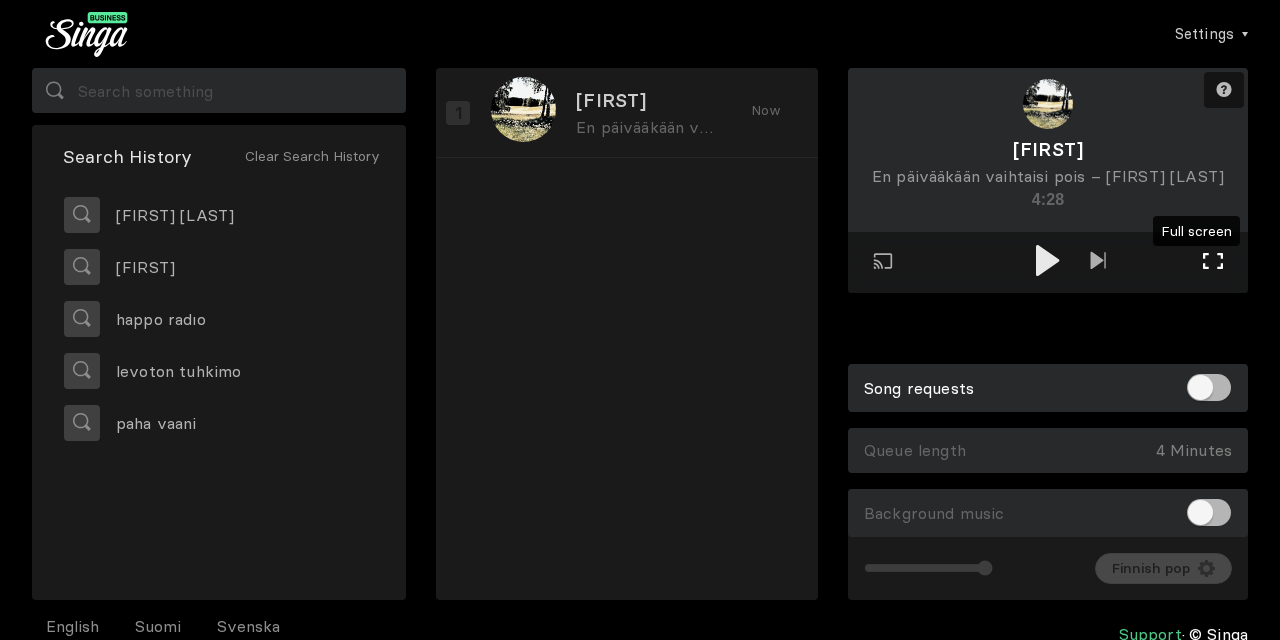 click on "Full screen Exit full screen" at bounding box center (1213, 263) 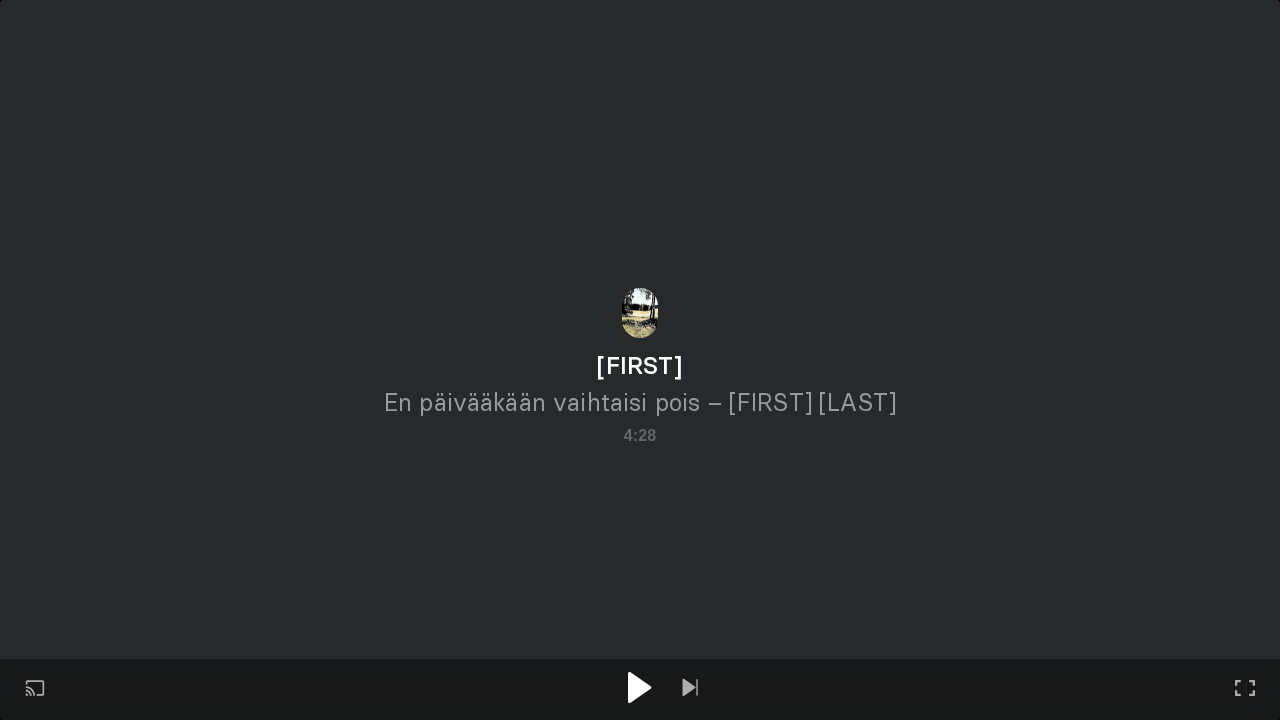 click at bounding box center [639, 687] 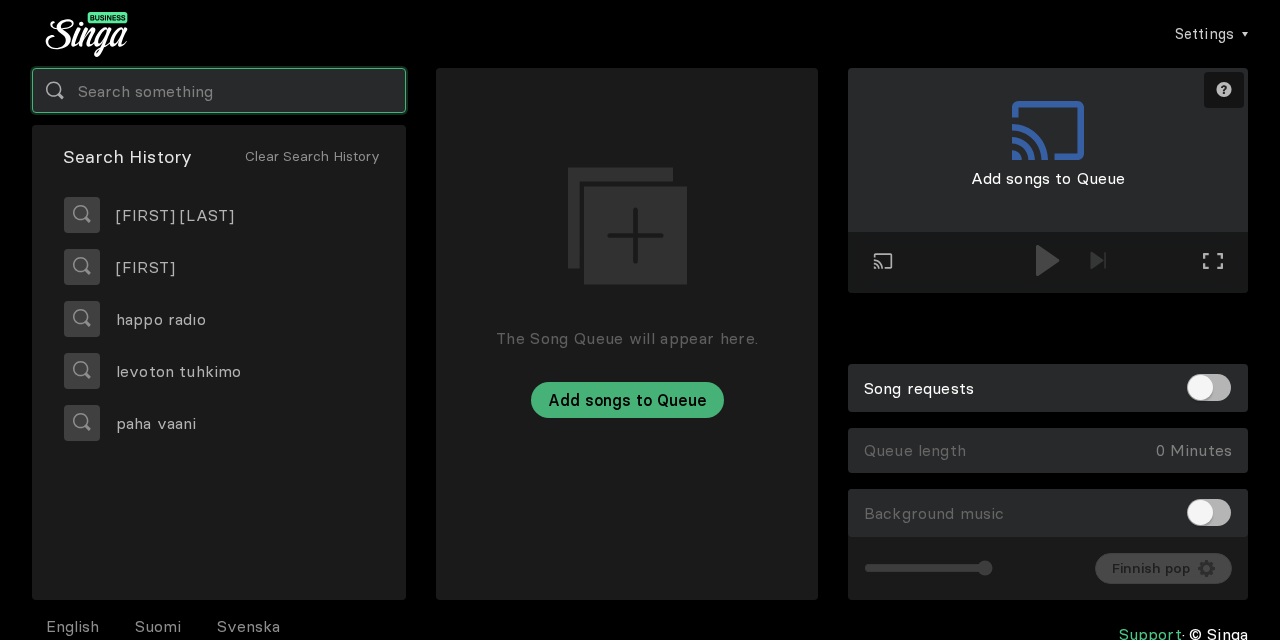 click at bounding box center [219, 90] 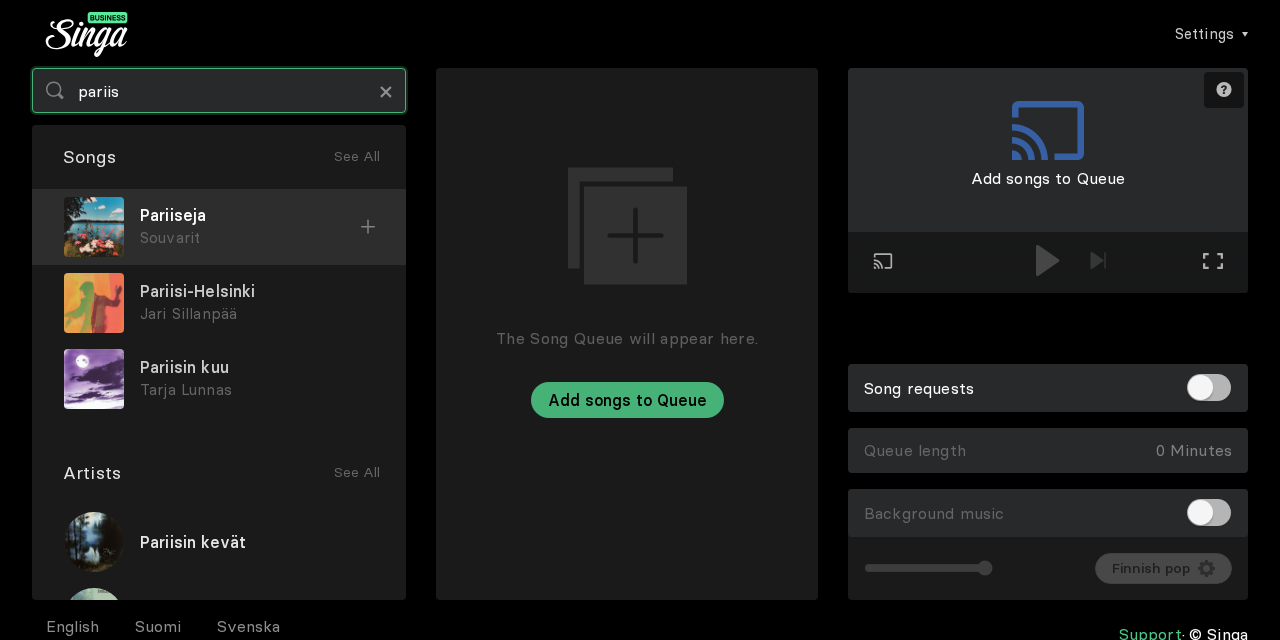 type on "pariis" 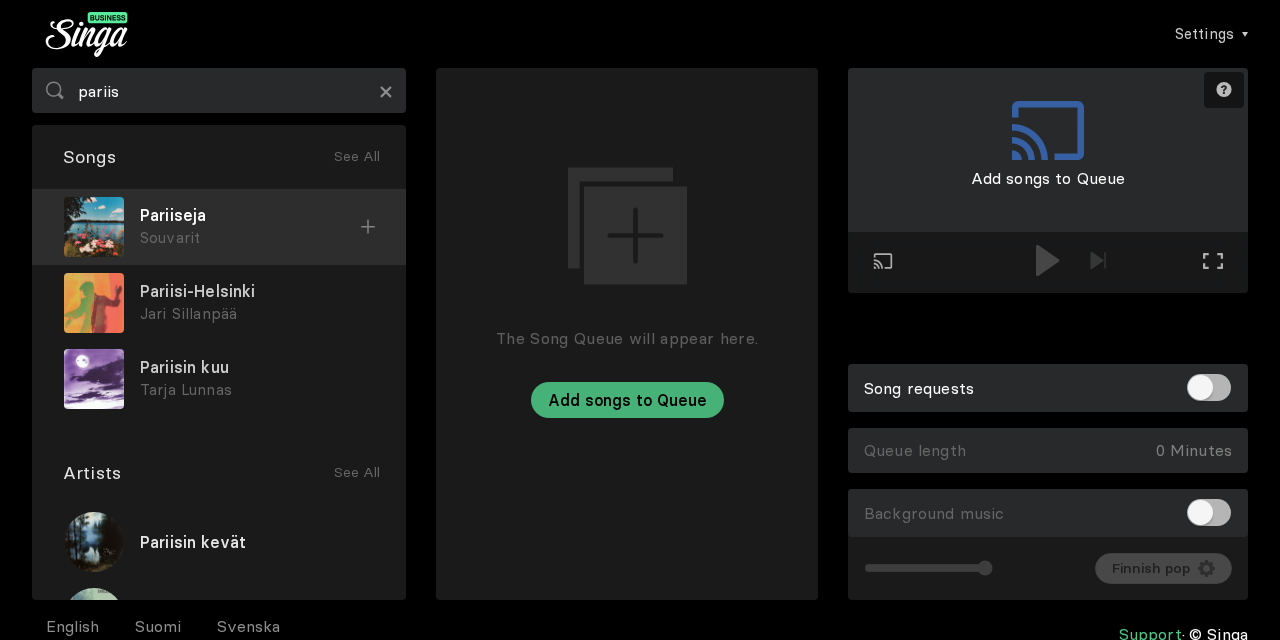 click at bounding box center (368, 227) 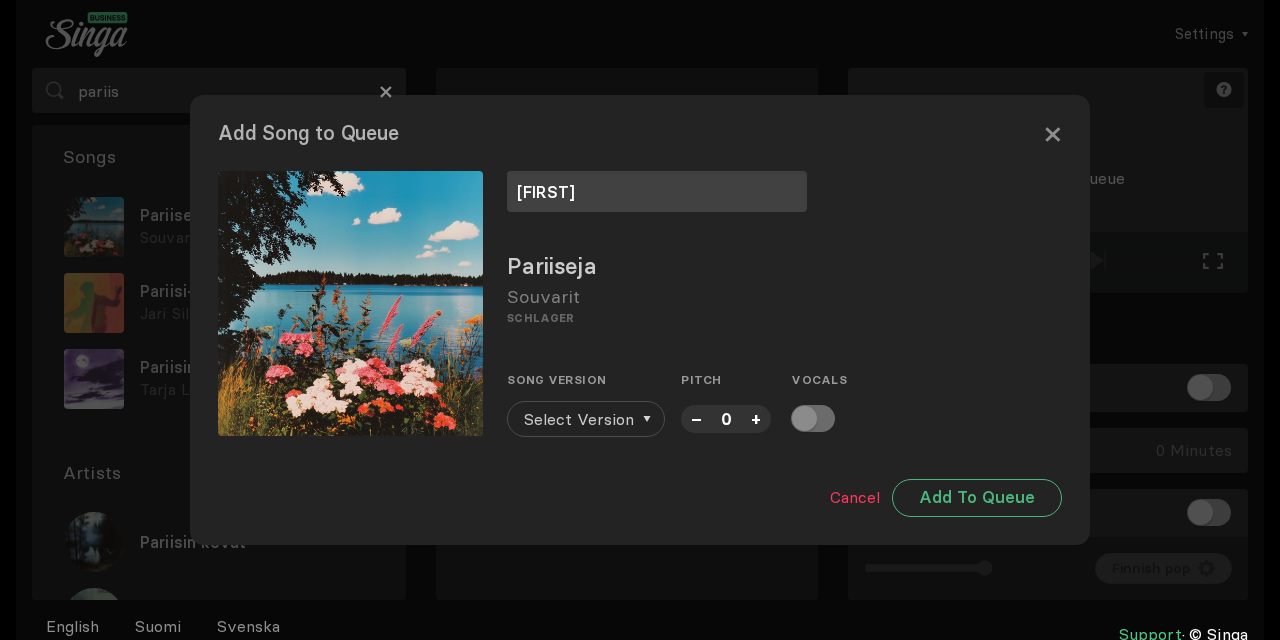 type on "[FIRST]" 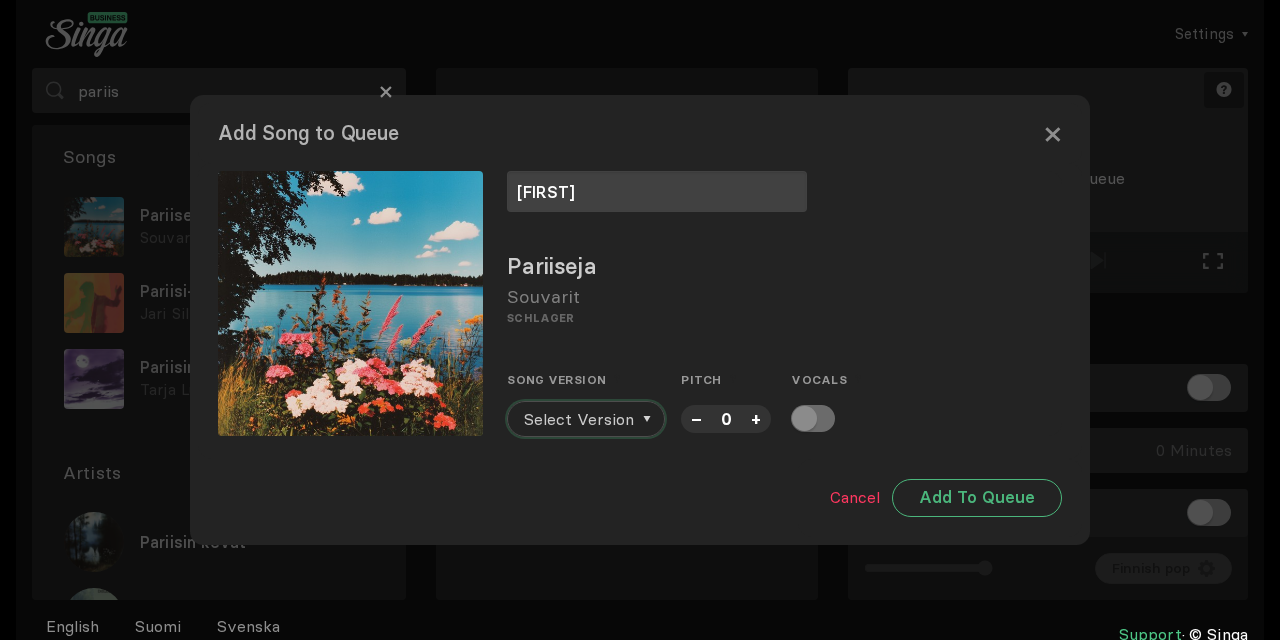 click on "Select Version" at bounding box center [579, 419] 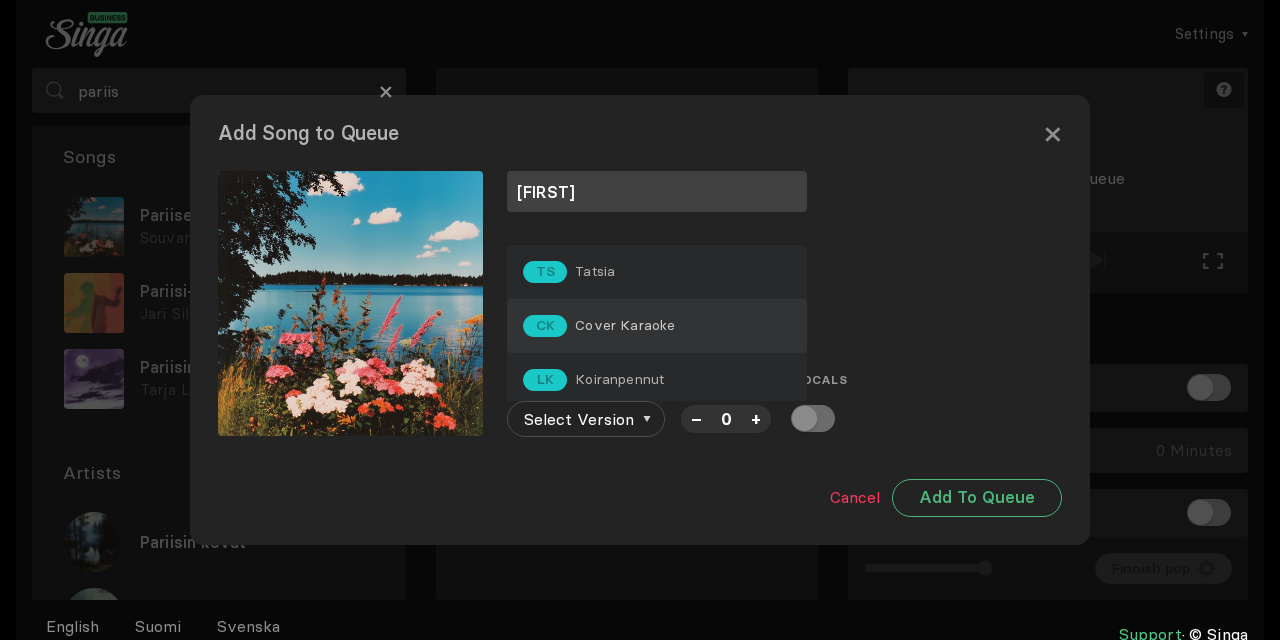 click on "Cover Karaoke" at bounding box center (595, 271) 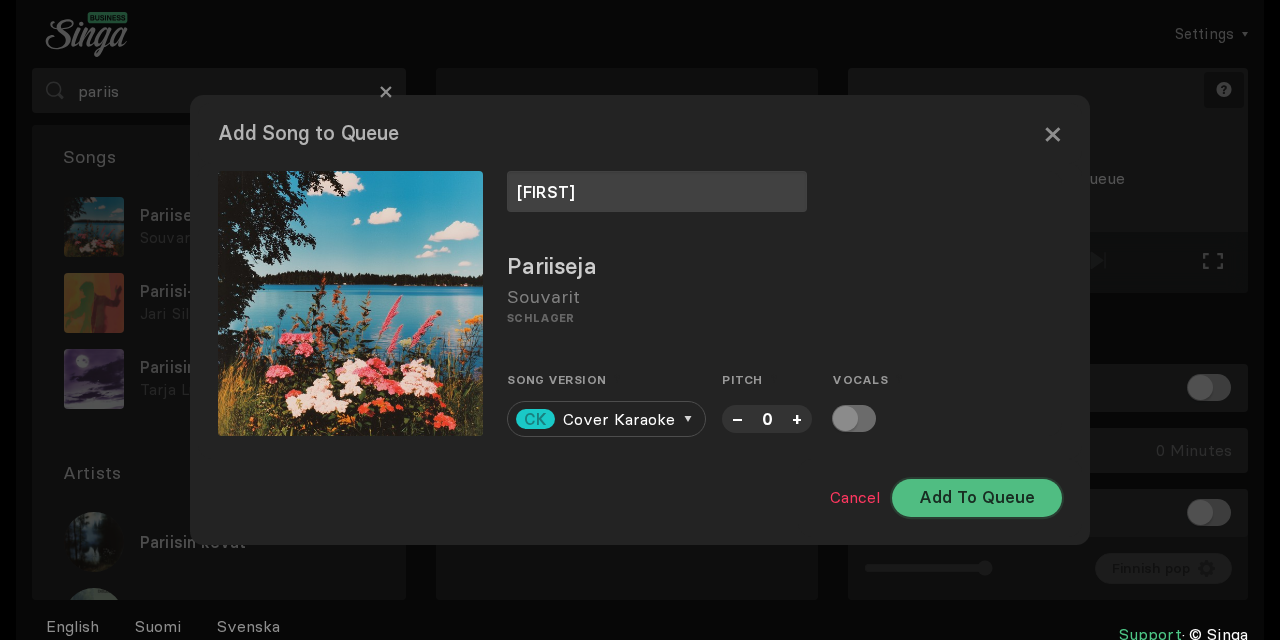 click on "Add To Queue" at bounding box center (977, 498) 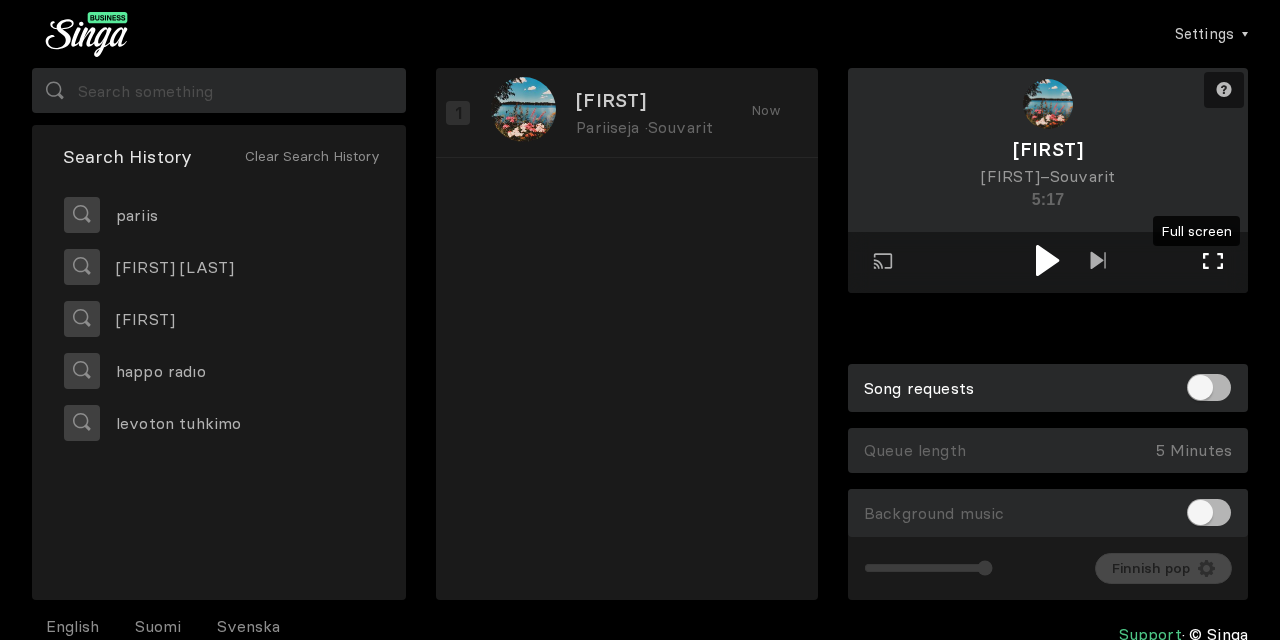 click at bounding box center [1213, 261] 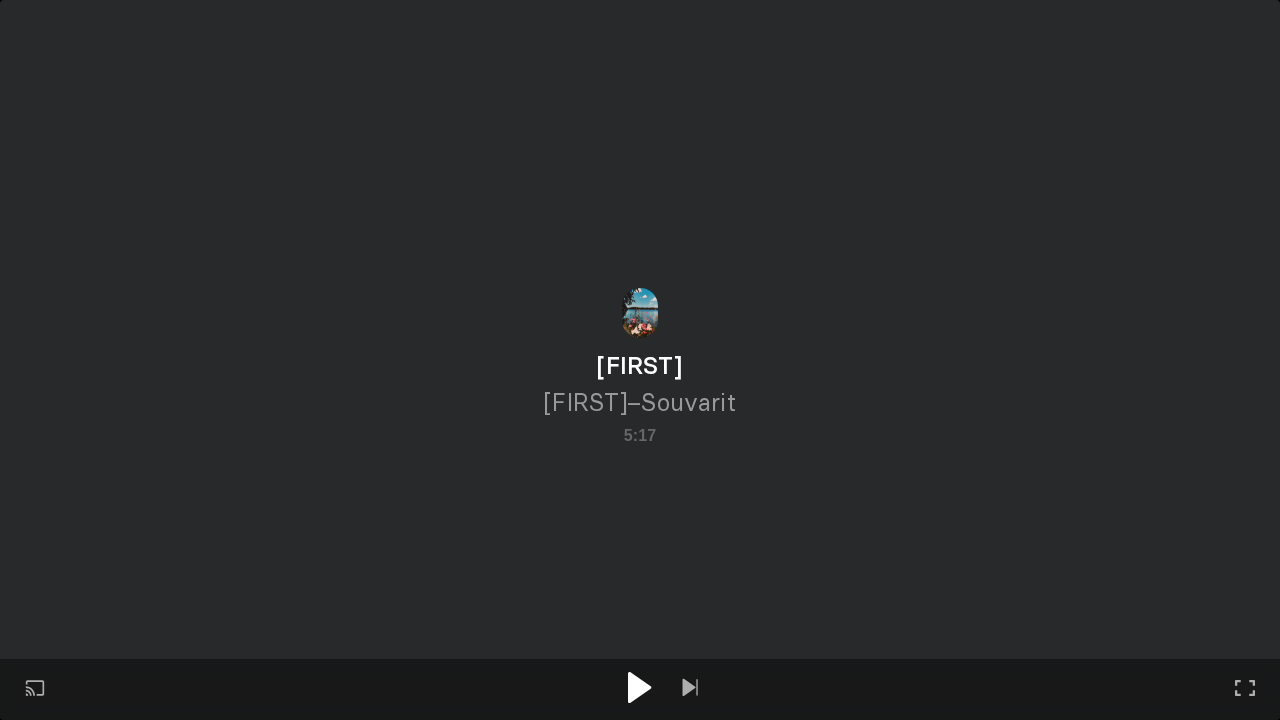 click at bounding box center (640, 687) 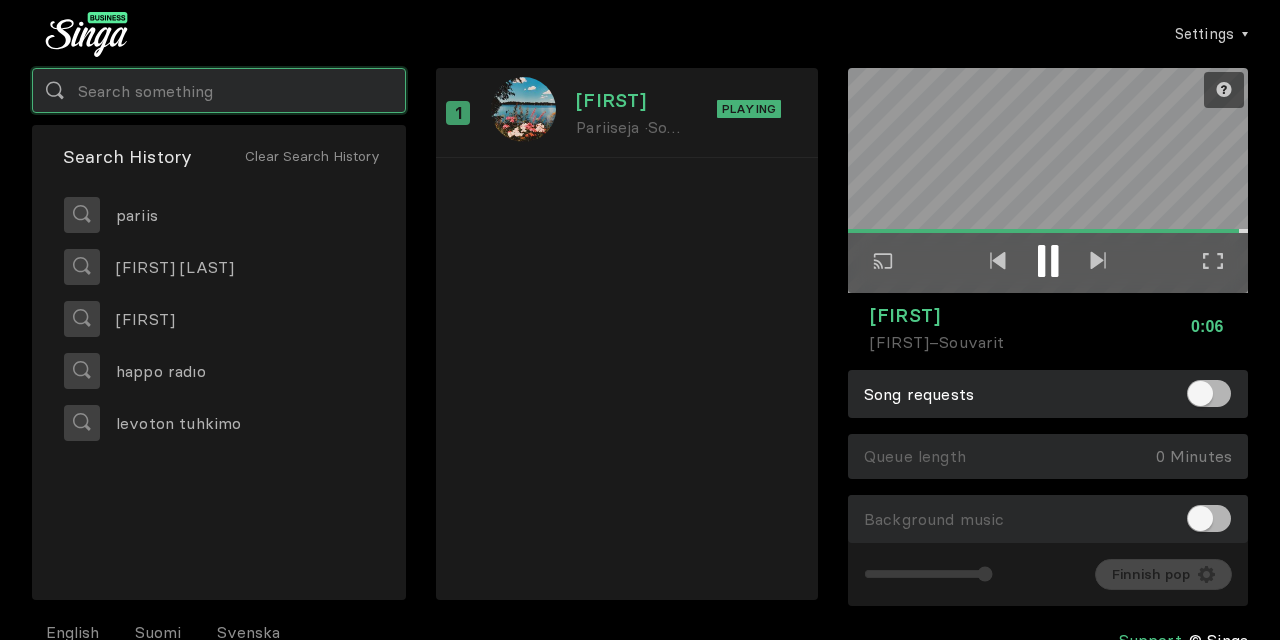 click at bounding box center [219, 90] 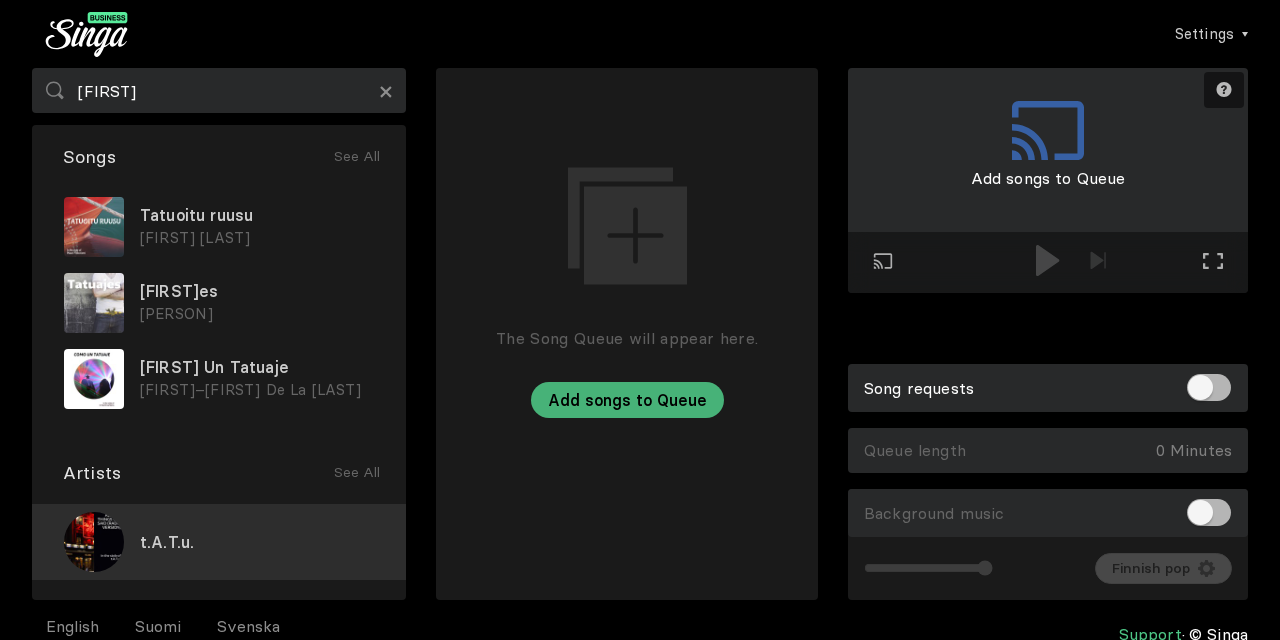 click on "t.A.T.u." at bounding box center [219, 542] 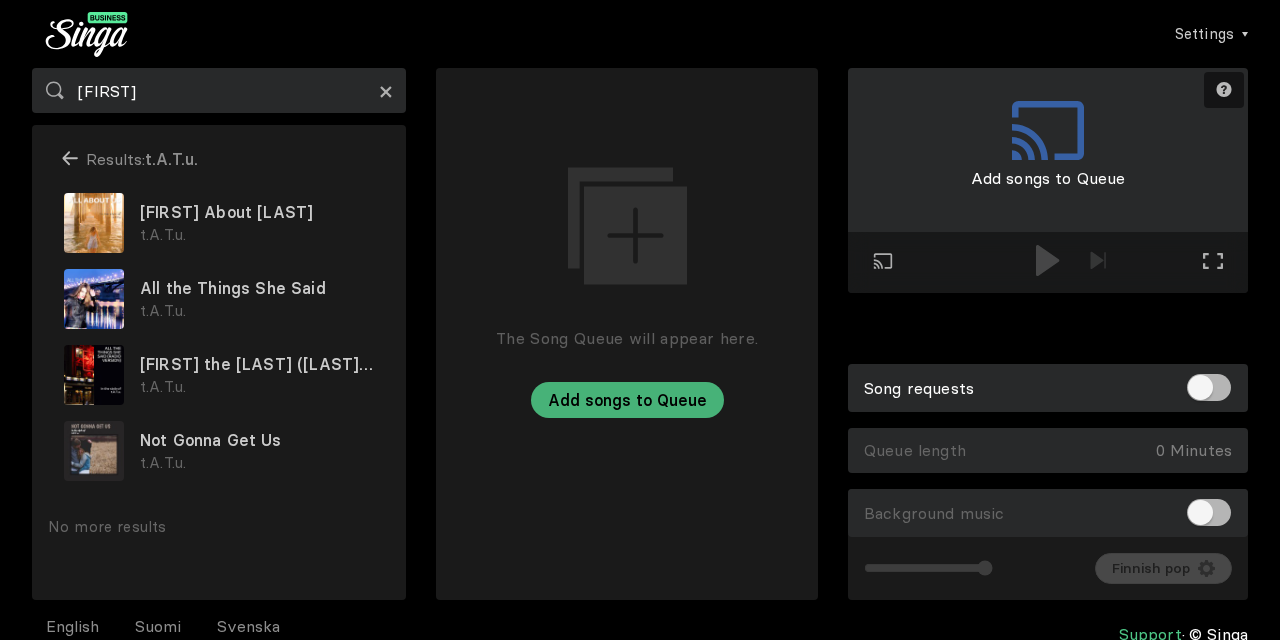 click on "×" at bounding box center [386, 91] 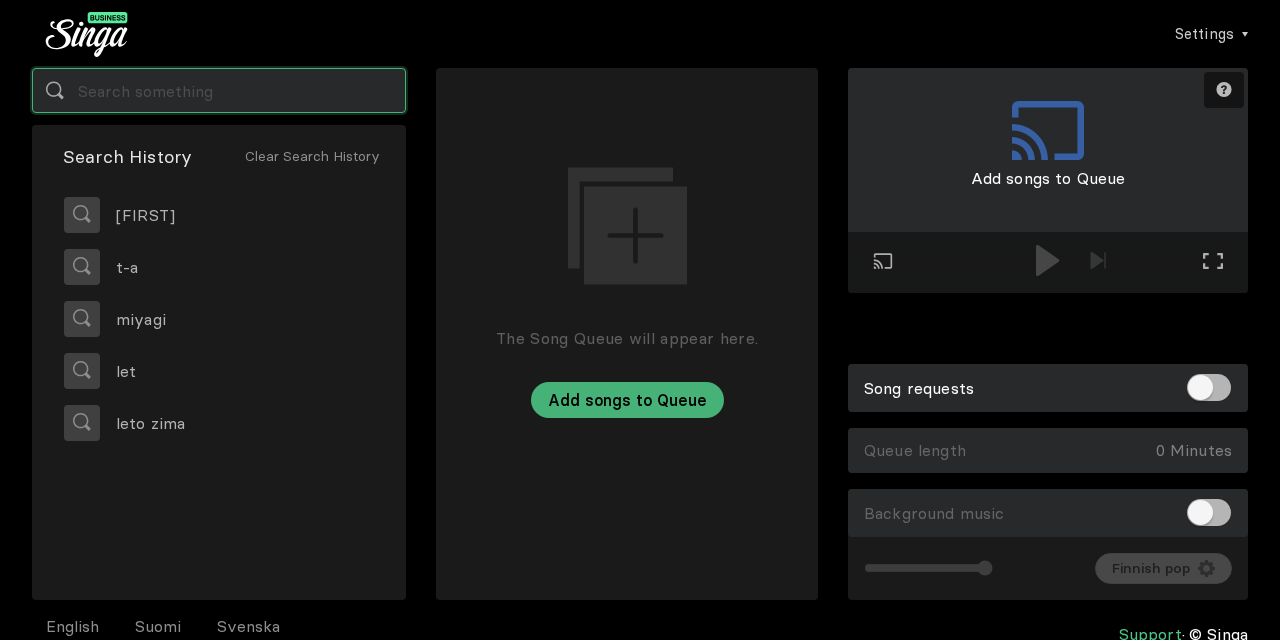 click at bounding box center [219, 90] 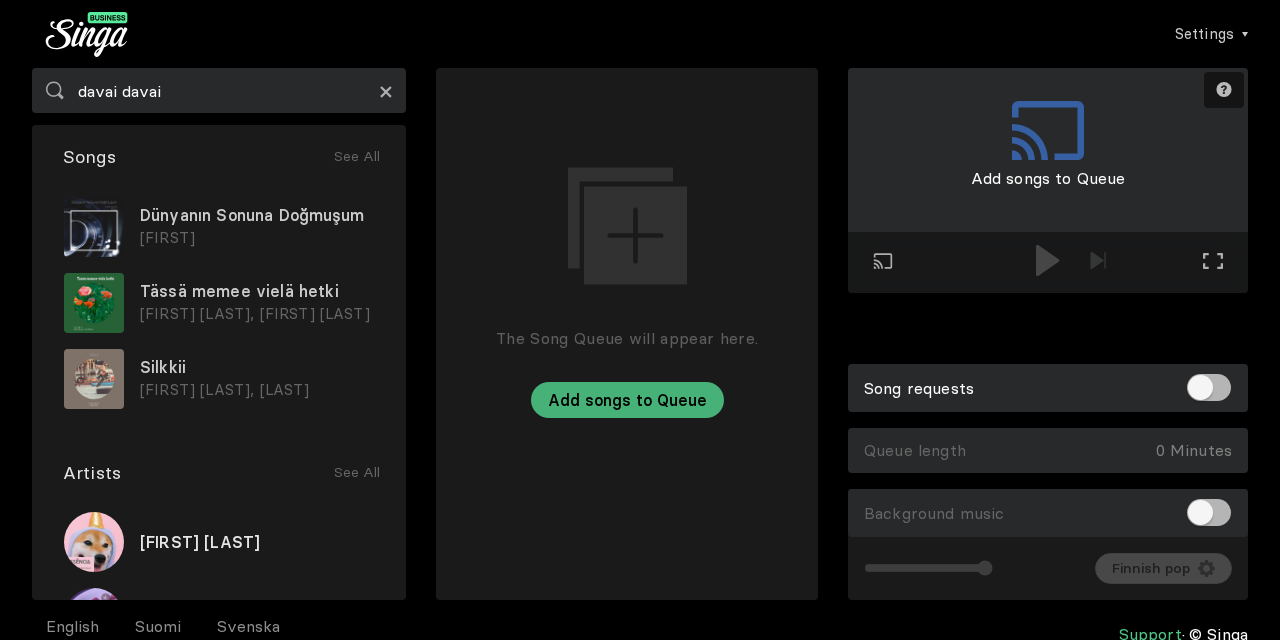 click on "×" at bounding box center (386, 90) 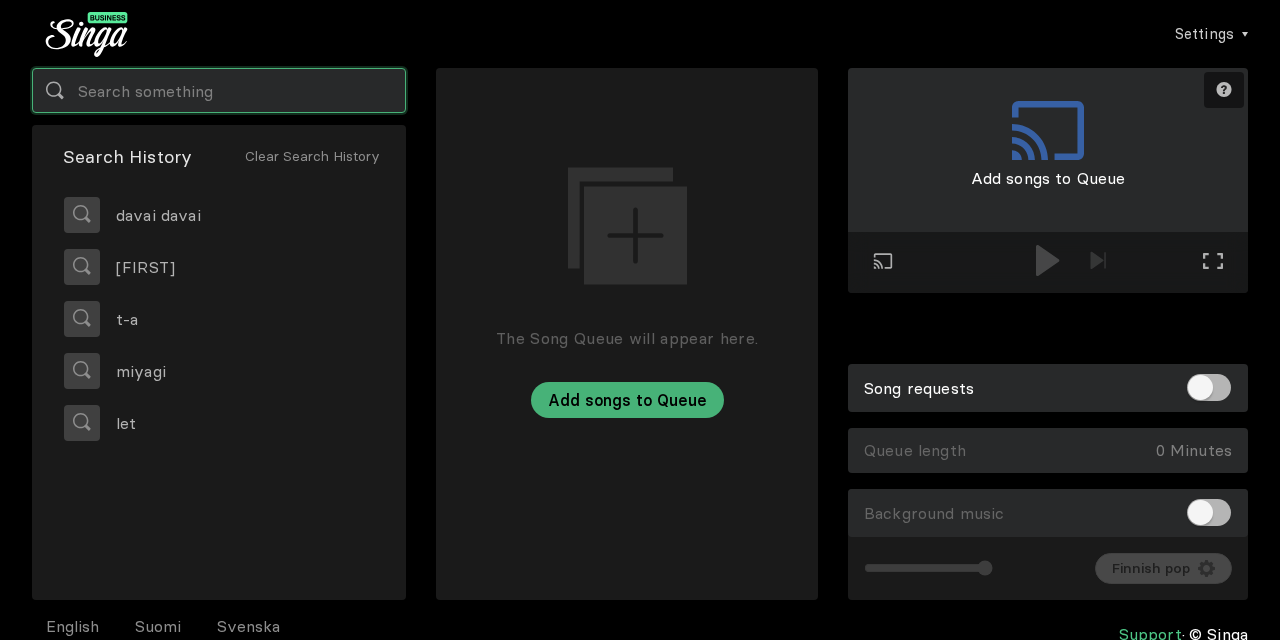 click at bounding box center [219, 90] 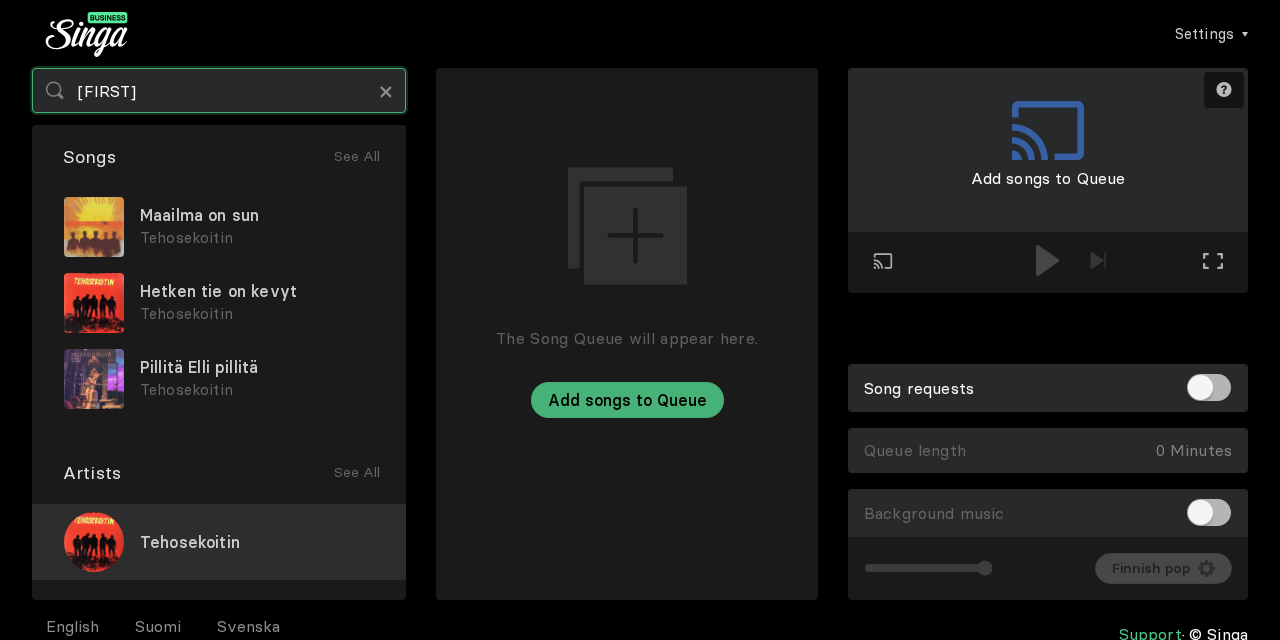 type on "[FIRST]" 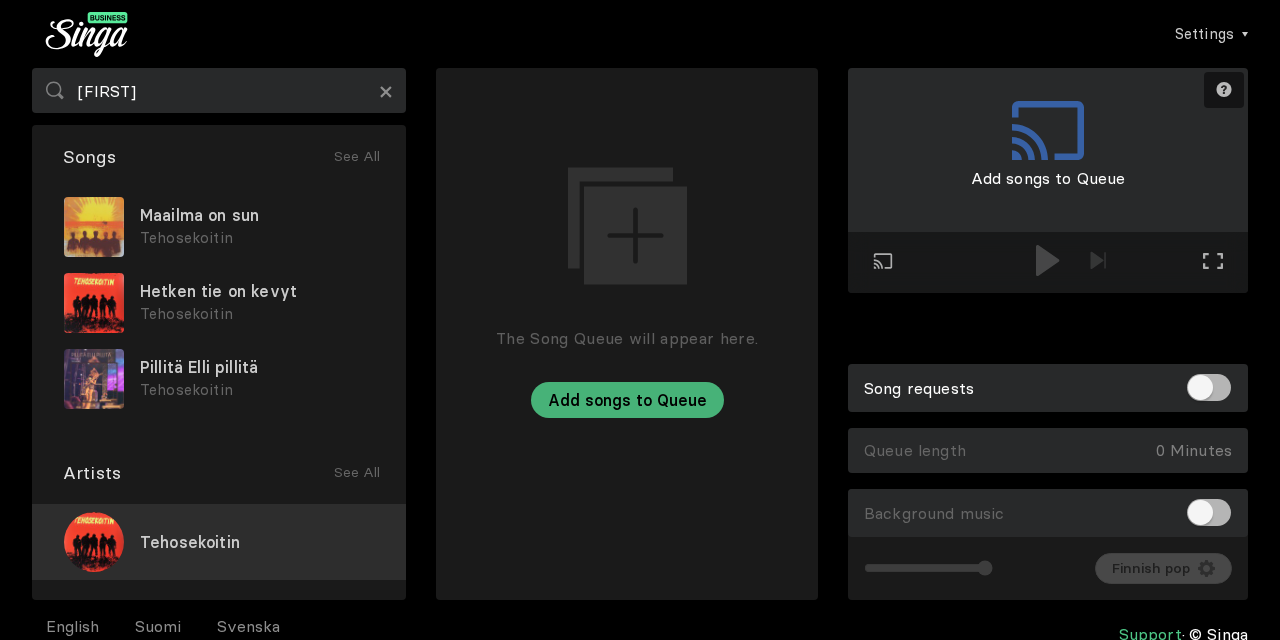 click on "Tehosekoitin" at bounding box center [219, 542] 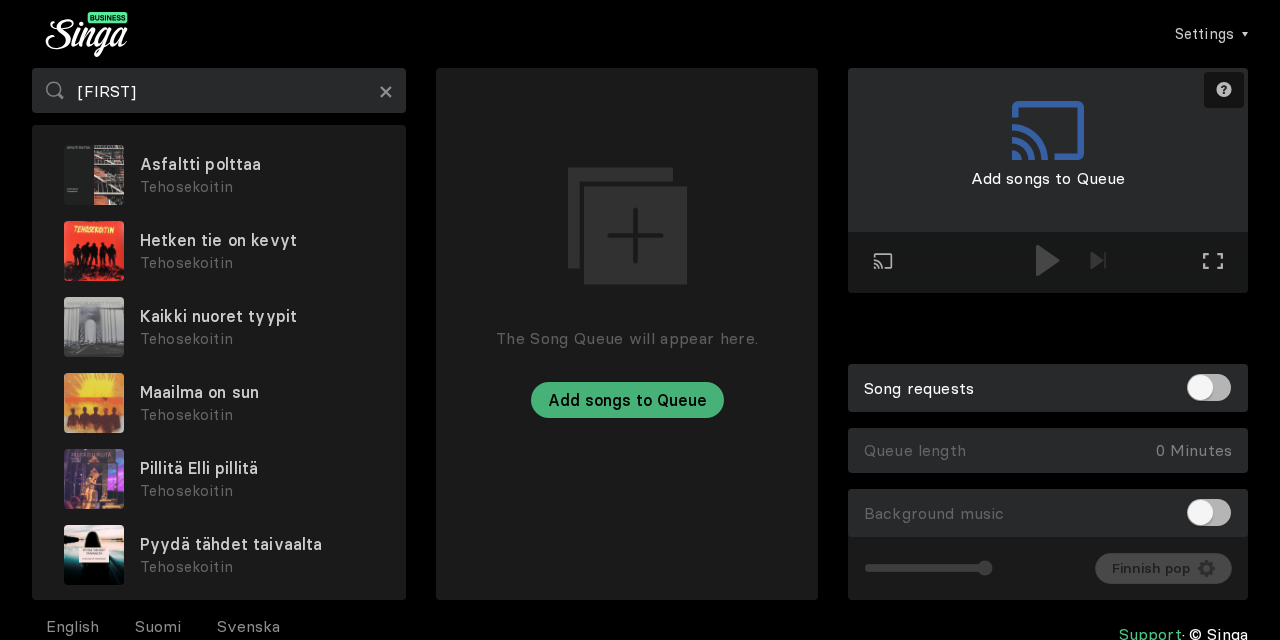 scroll, scrollTop: 50, scrollLeft: 0, axis: vertical 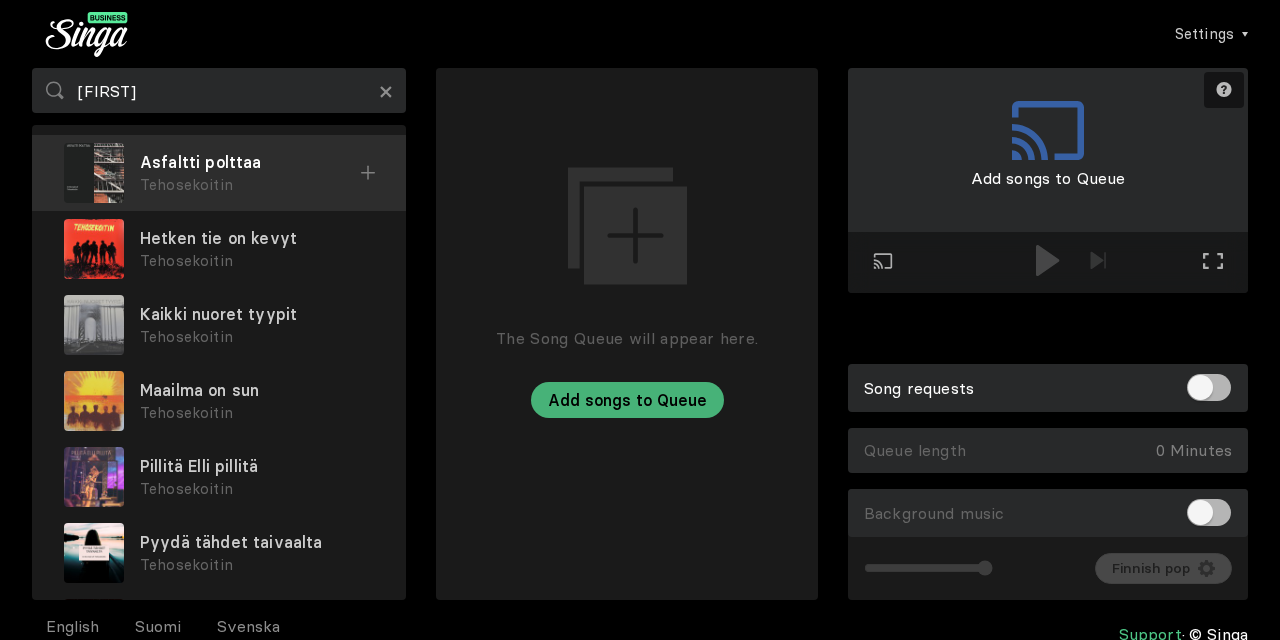 click on "Asfaltti polttaa [FIRST]" at bounding box center (219, 173) 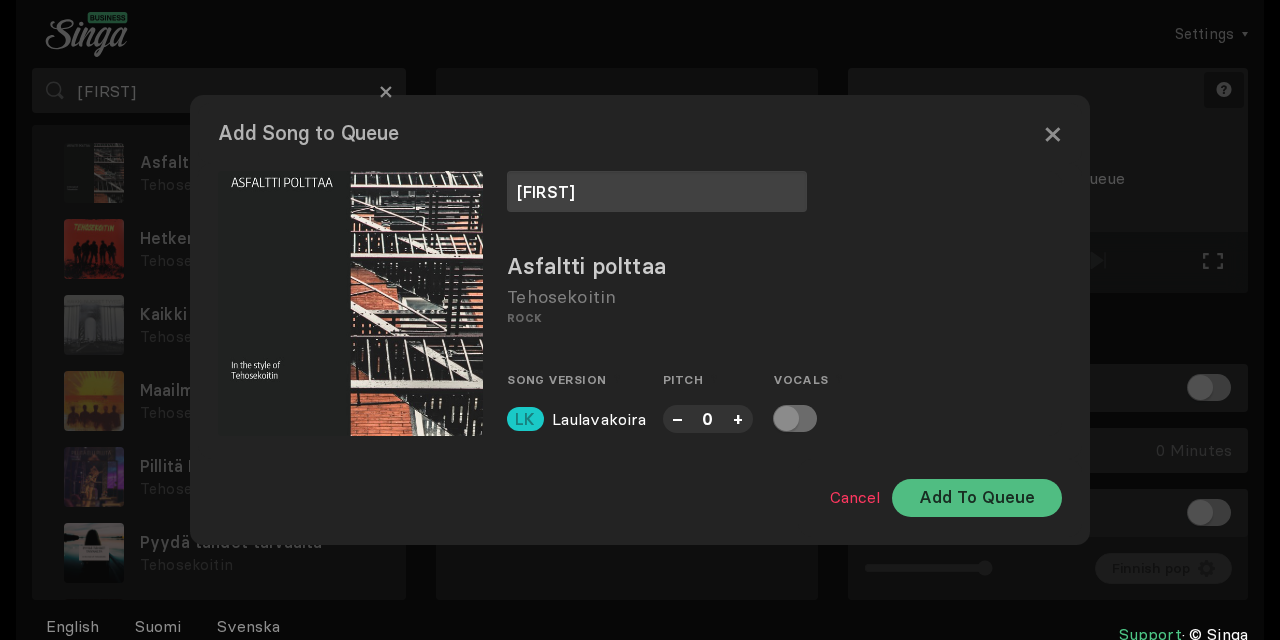 type on "[FIRST]" 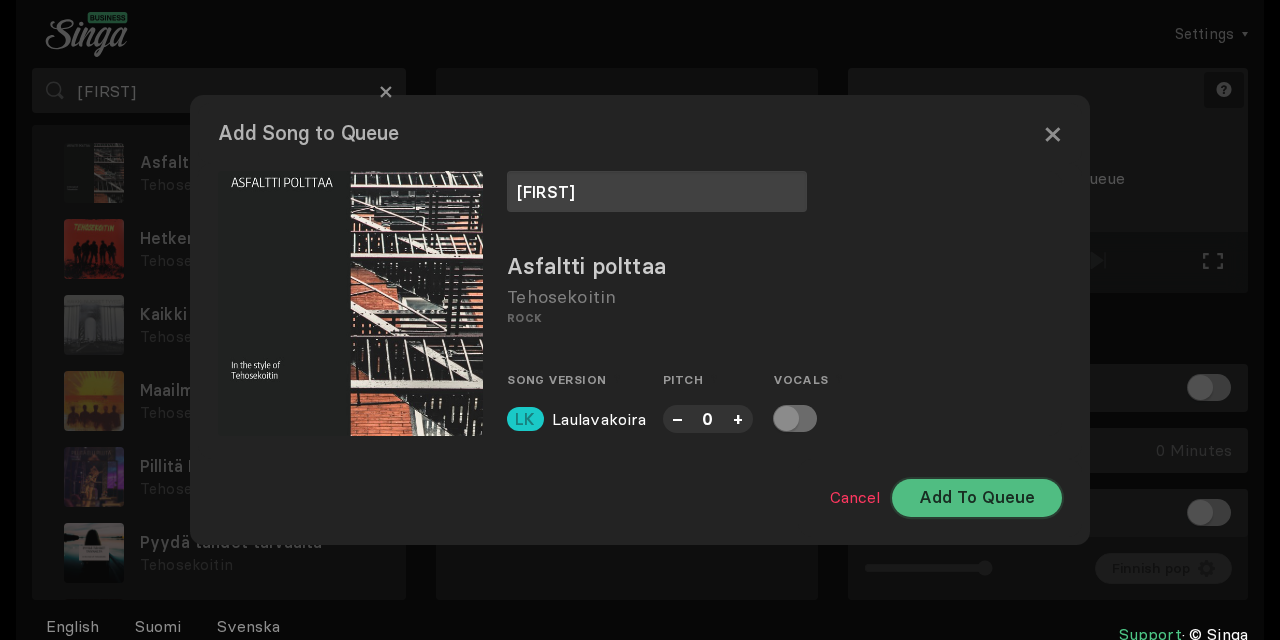 click on "Add To Queue" at bounding box center [977, 498] 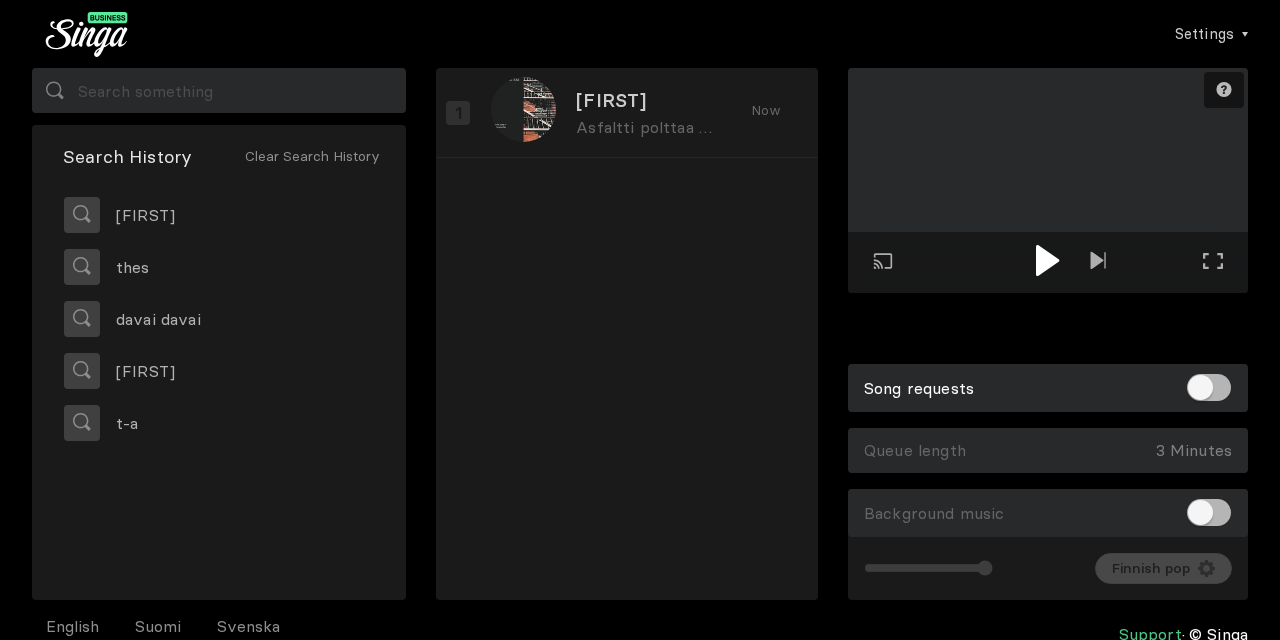scroll, scrollTop: 0, scrollLeft: 0, axis: both 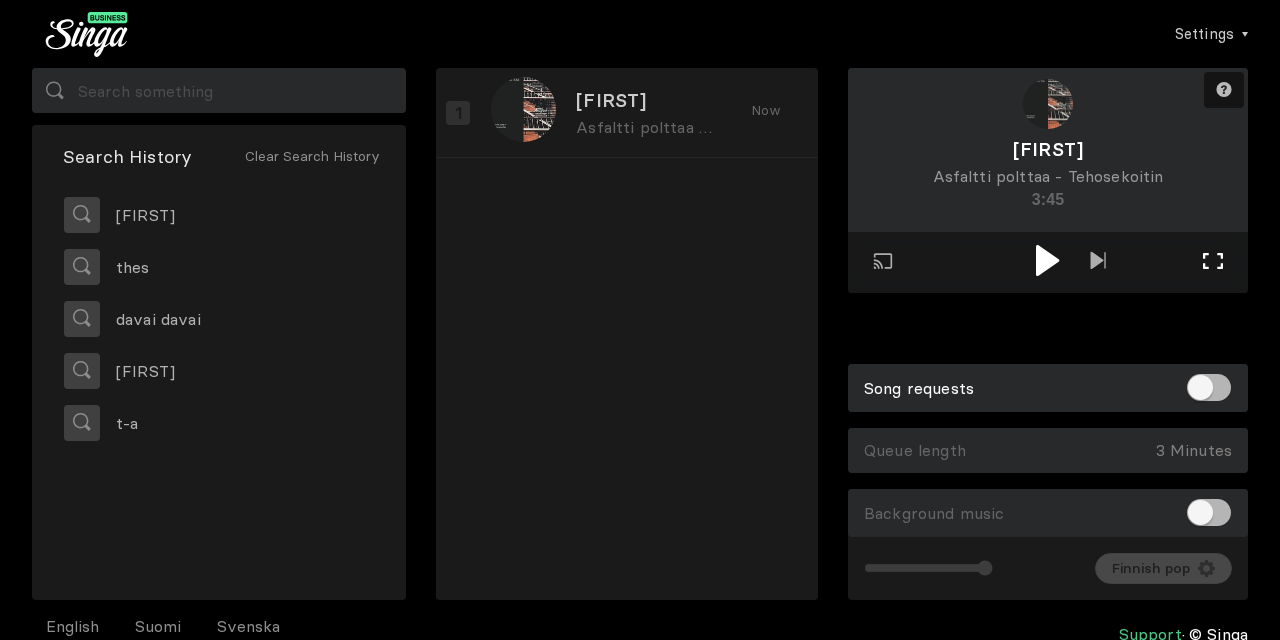 click on "Full screen Exit full screen" at bounding box center (1098, 262) 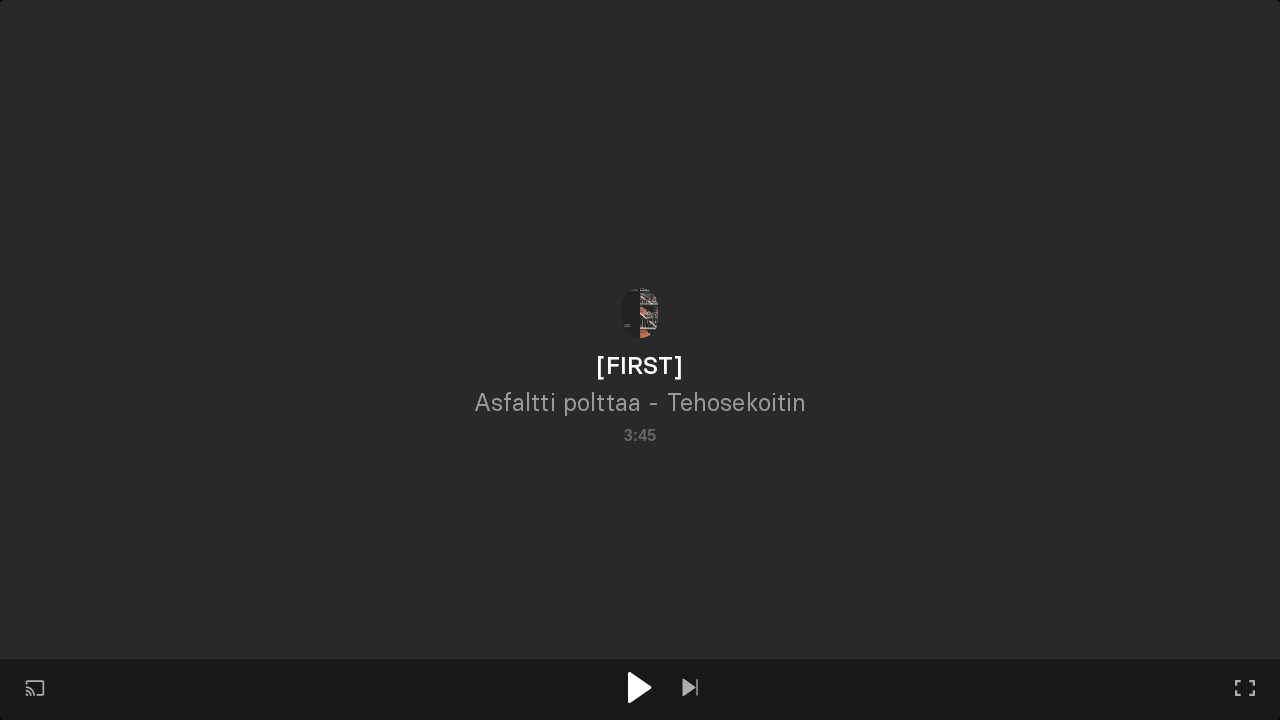 click at bounding box center [640, 687] 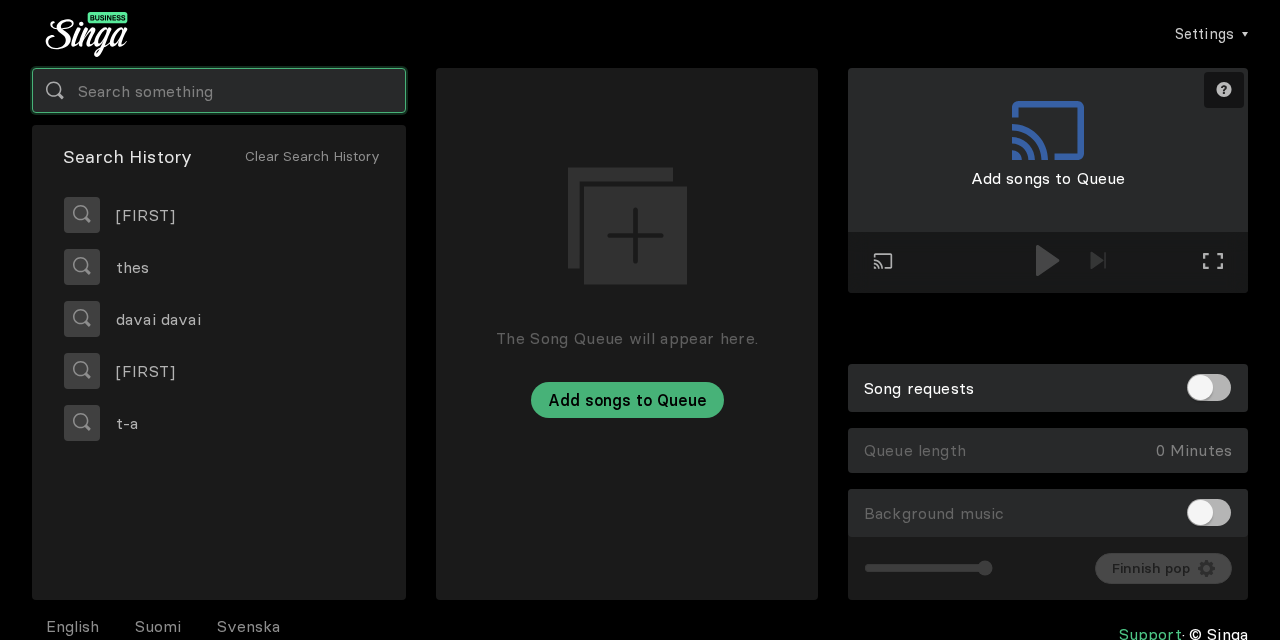 click at bounding box center (219, 90) 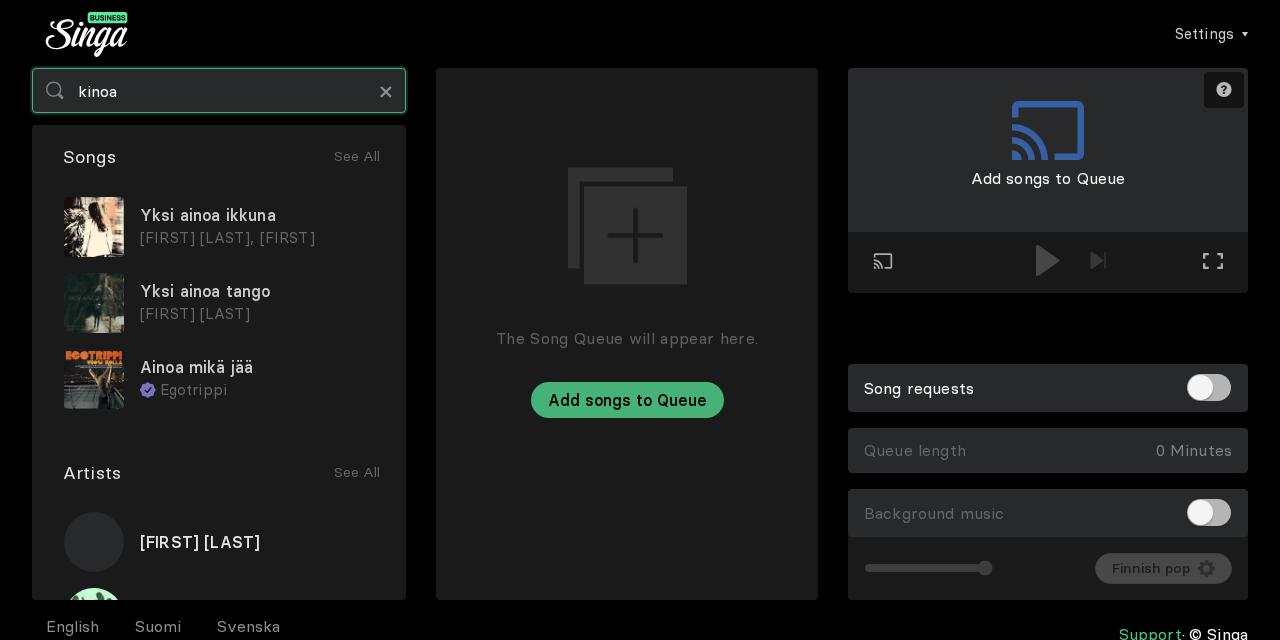 scroll, scrollTop: 132, scrollLeft: 0, axis: vertical 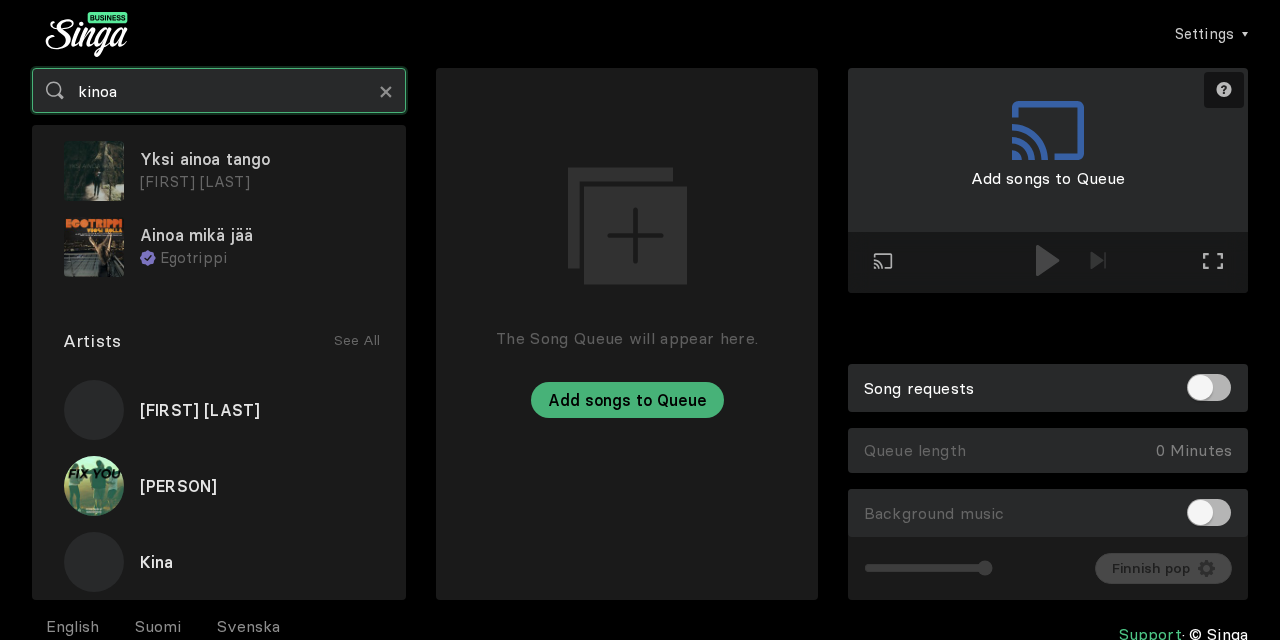 click on "kinoa" at bounding box center (219, 90) 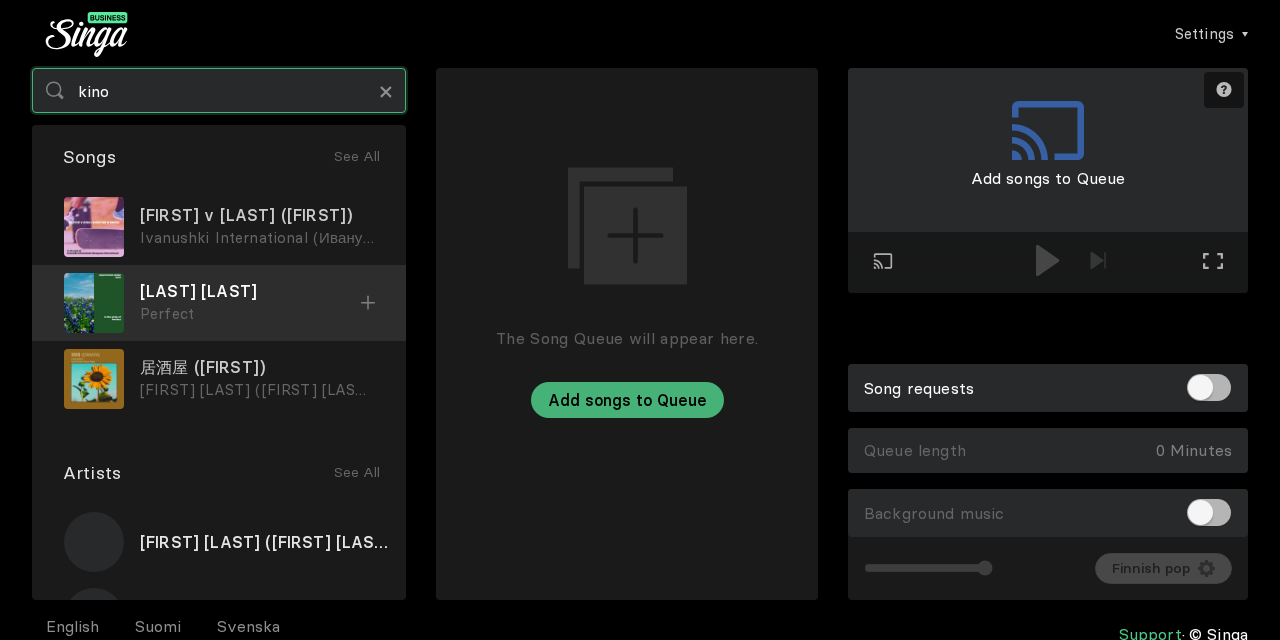 scroll, scrollTop: 56, scrollLeft: 0, axis: vertical 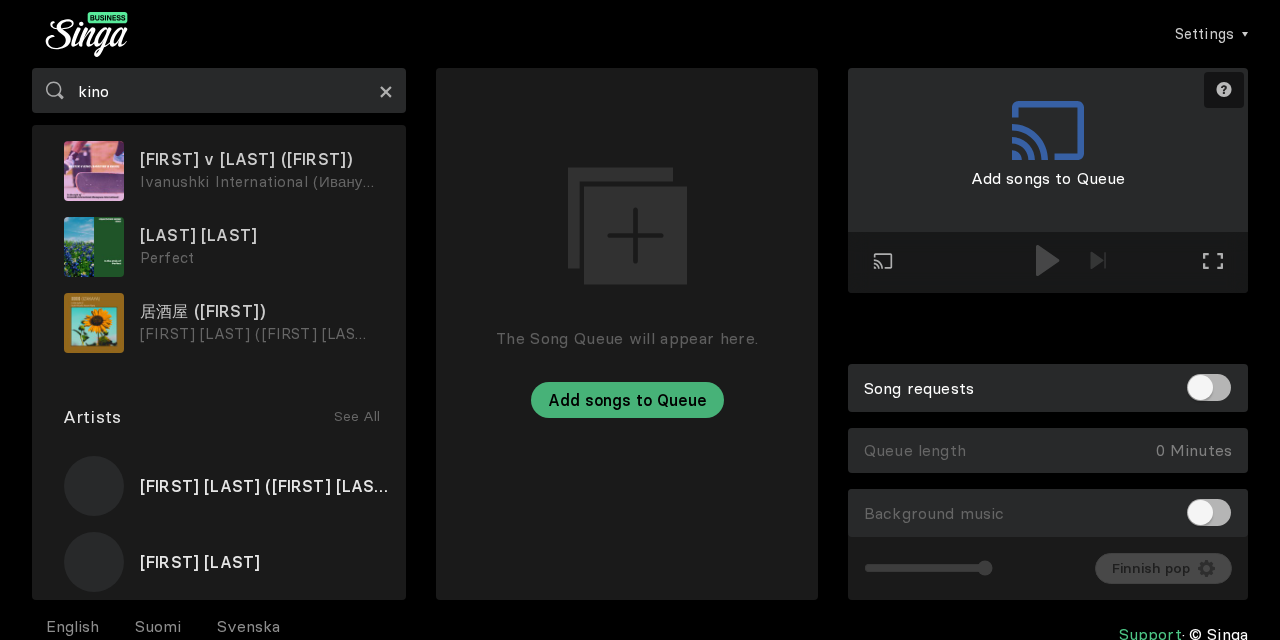 click on "×" at bounding box center [386, 91] 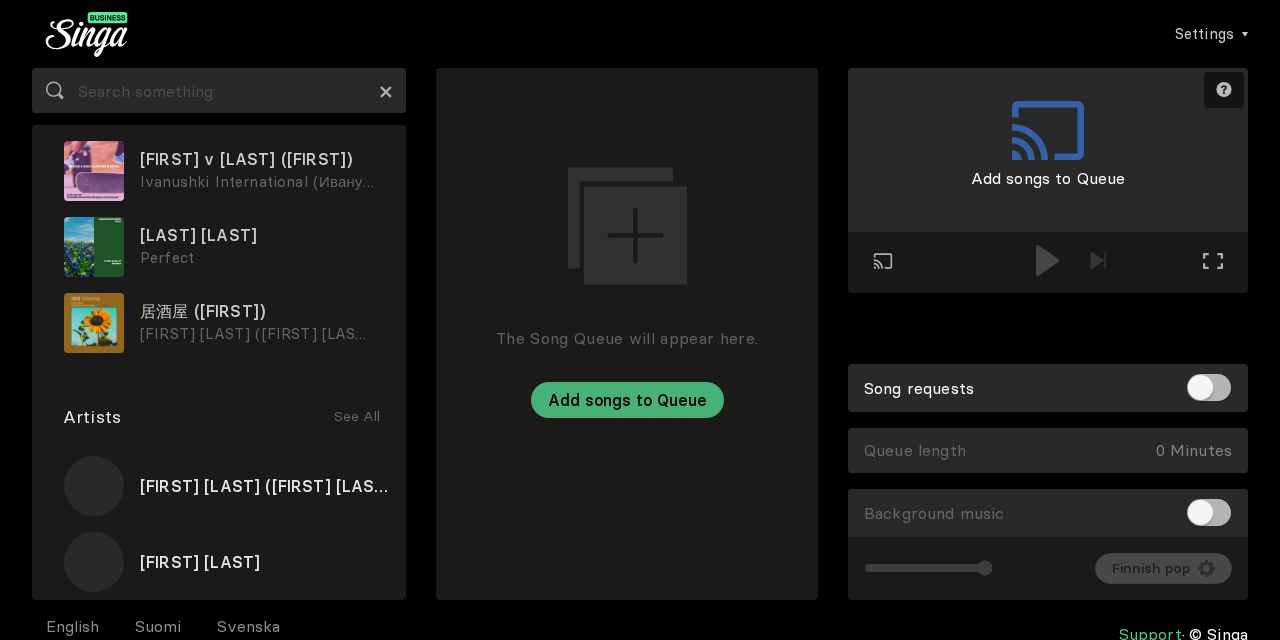 scroll, scrollTop: 0, scrollLeft: 0, axis: both 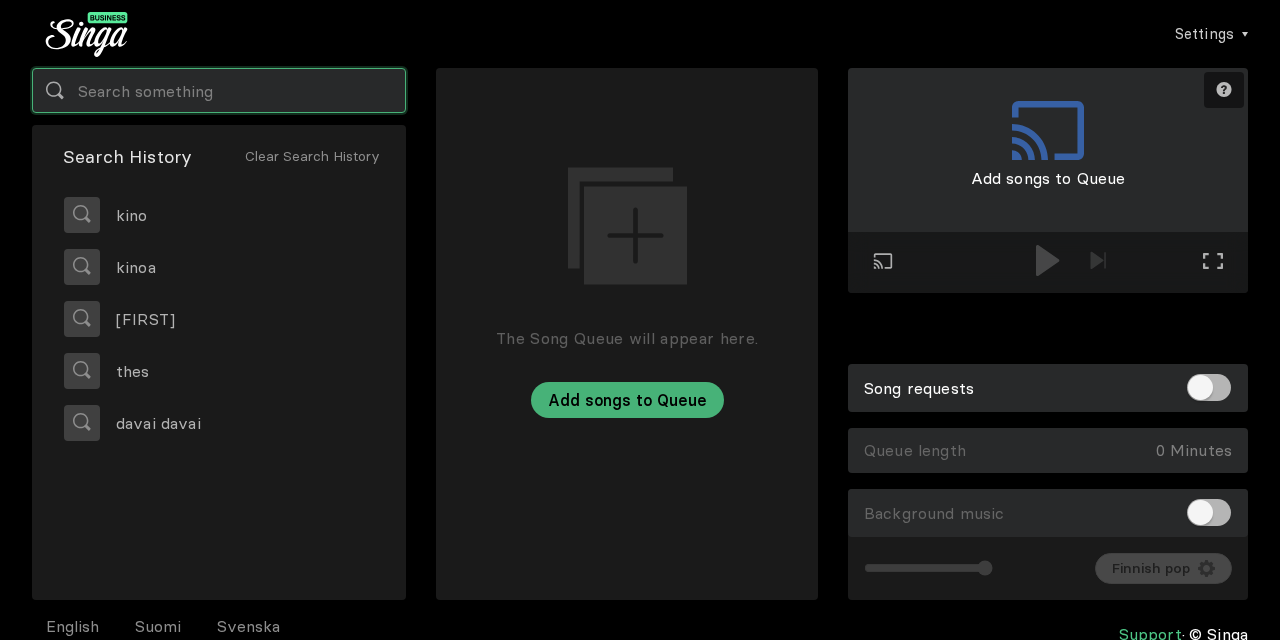 click at bounding box center (219, 90) 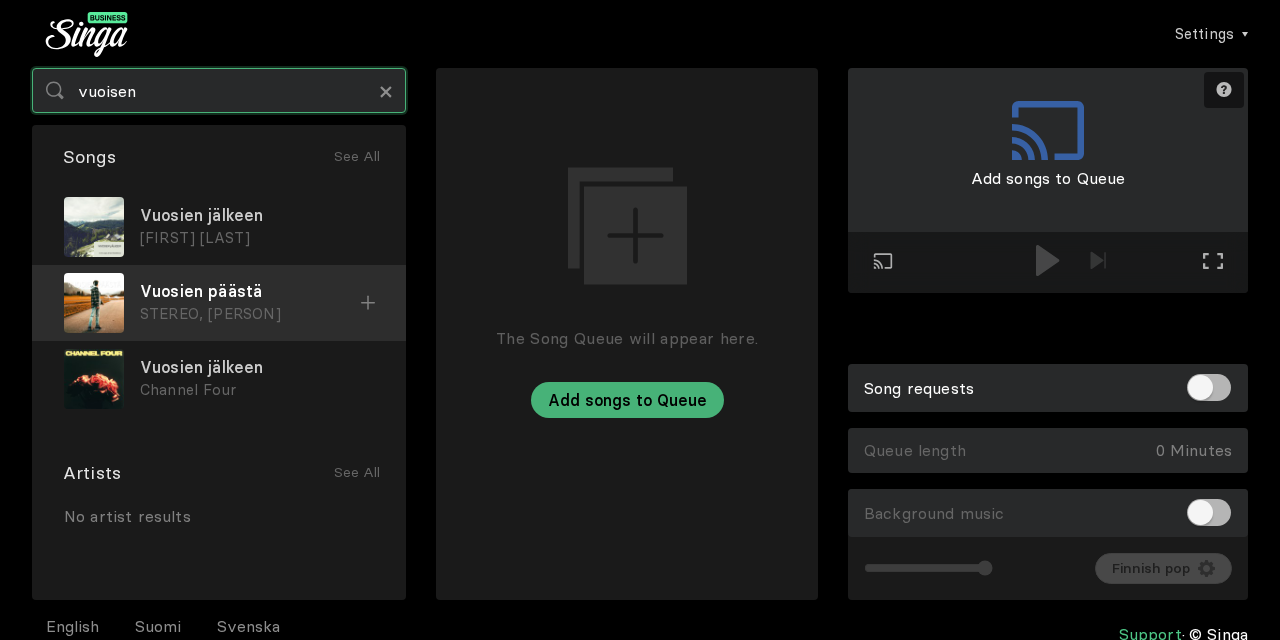 type on "vuoisen" 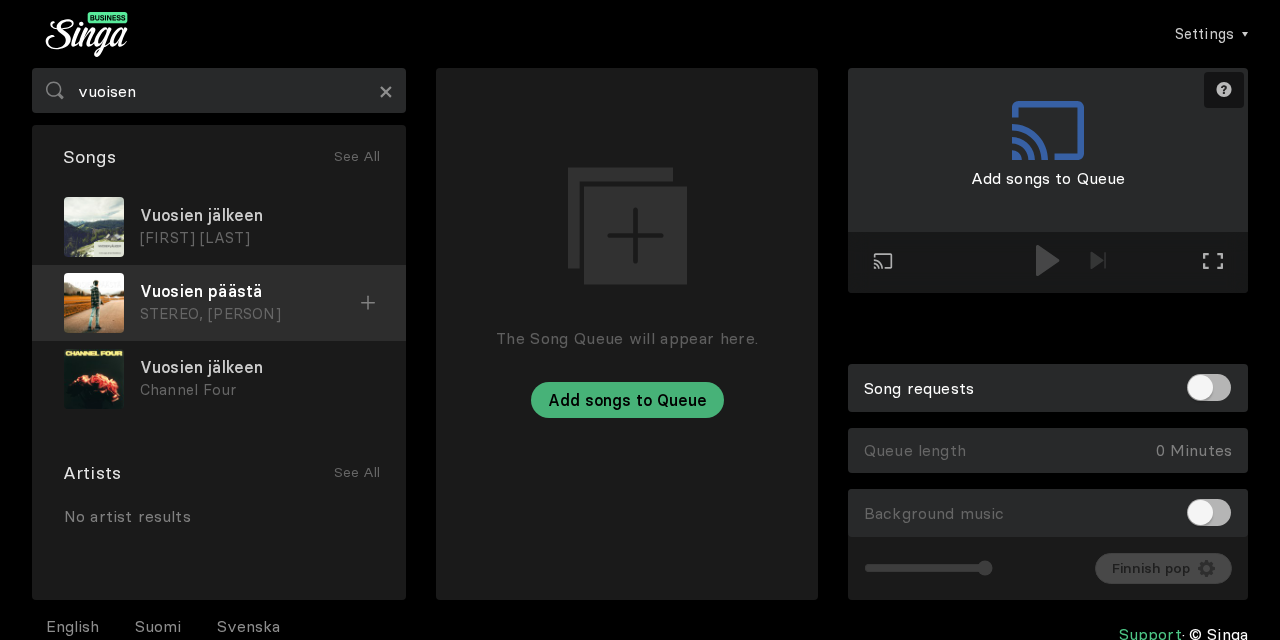 click on "Vuosien päästä STEREO, [PERSON]" at bounding box center [219, 303] 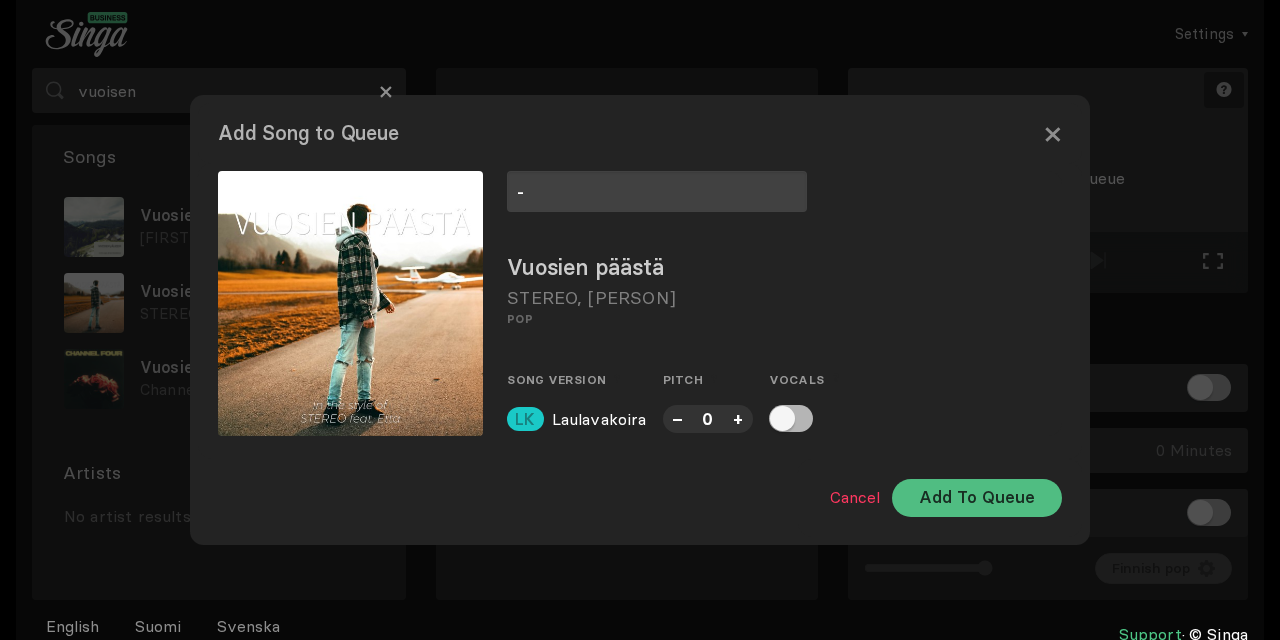type on "-" 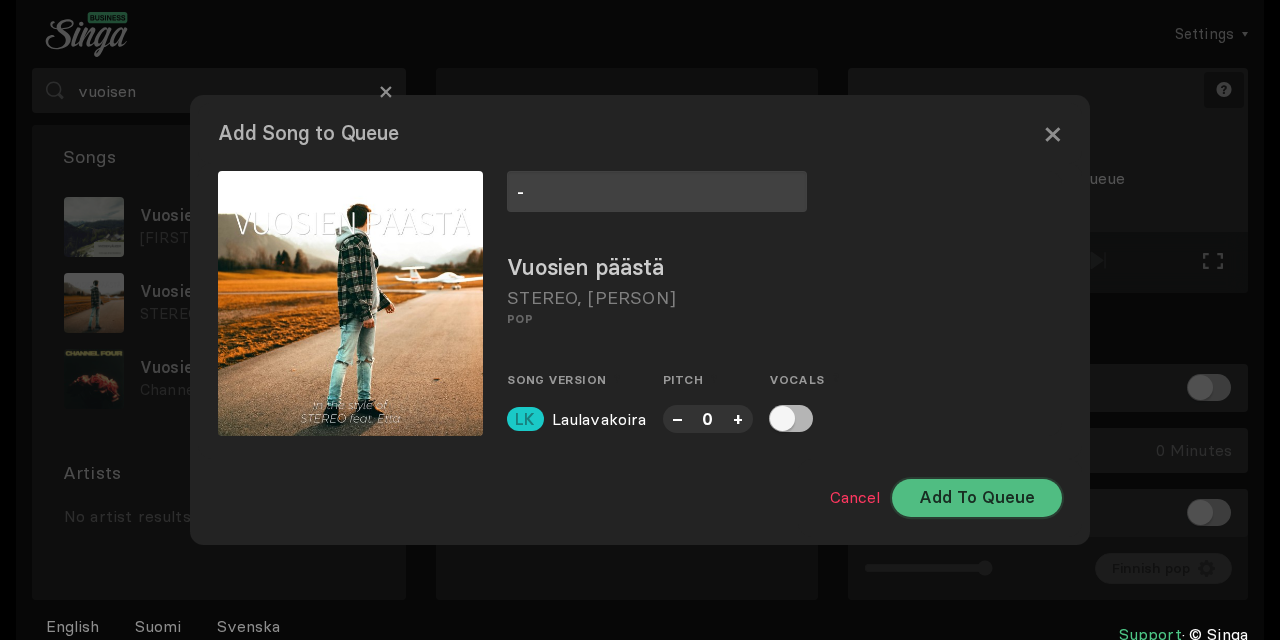 click on "Add To Queue" at bounding box center (977, 498) 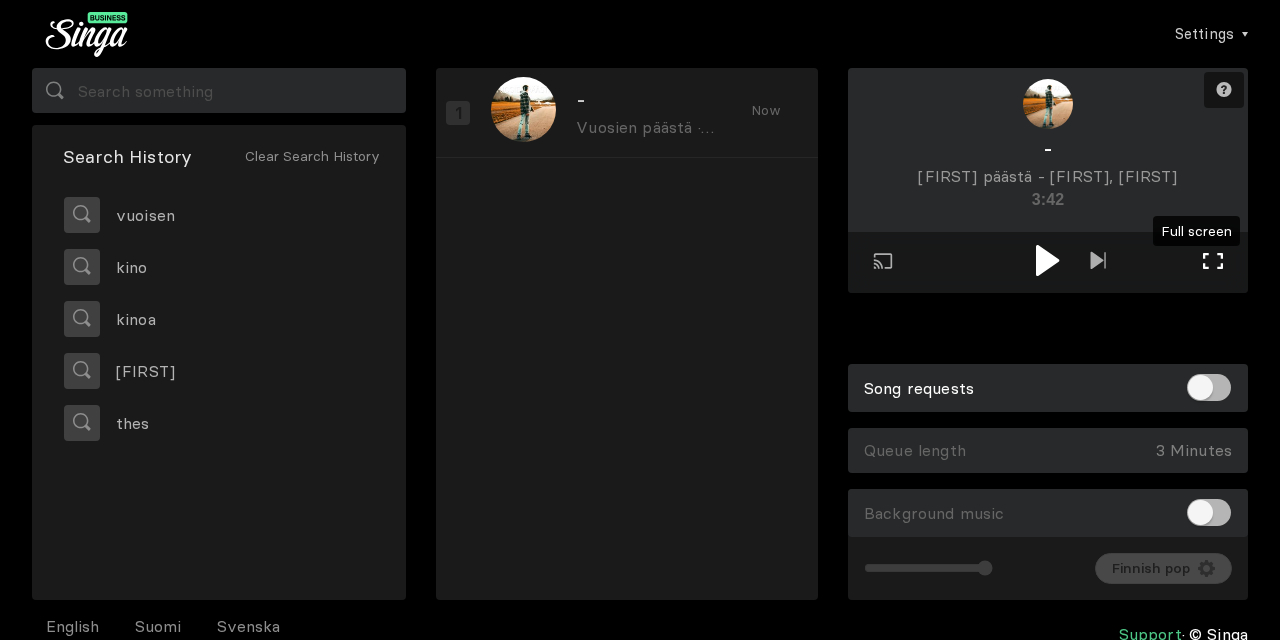 click at bounding box center (1213, 261) 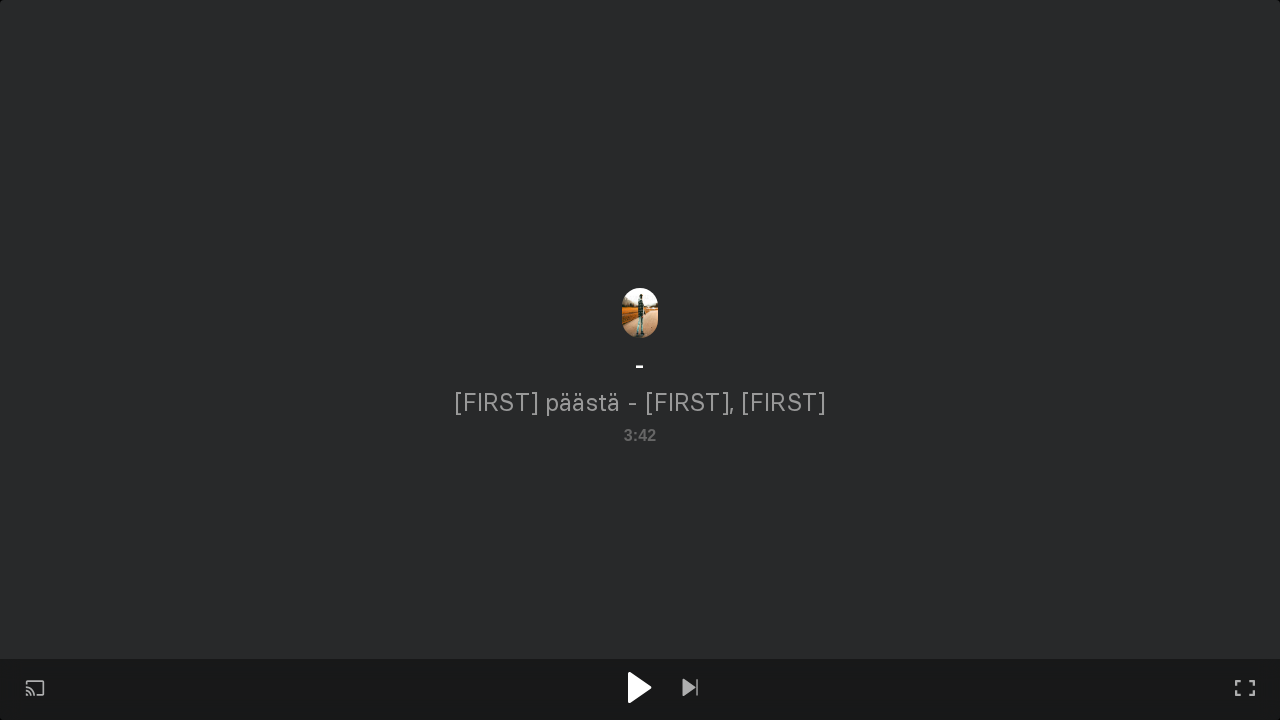 click at bounding box center [640, 689] 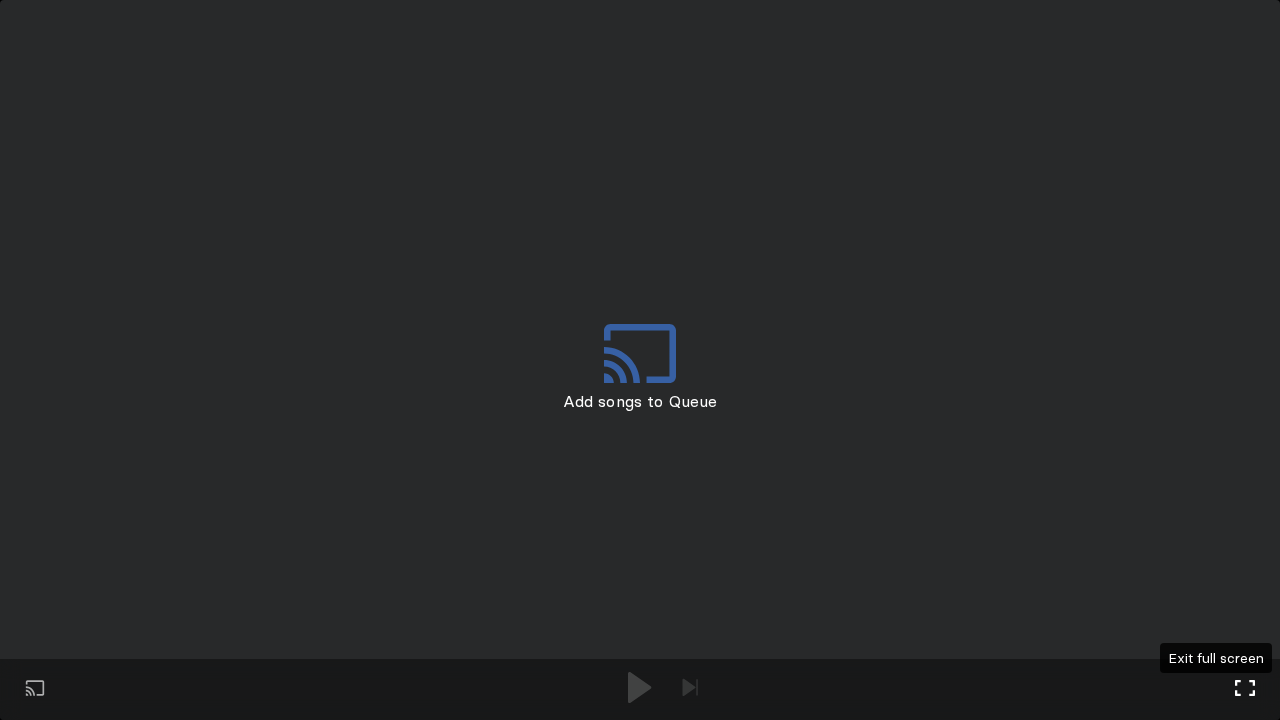 click at bounding box center [1245, 688] 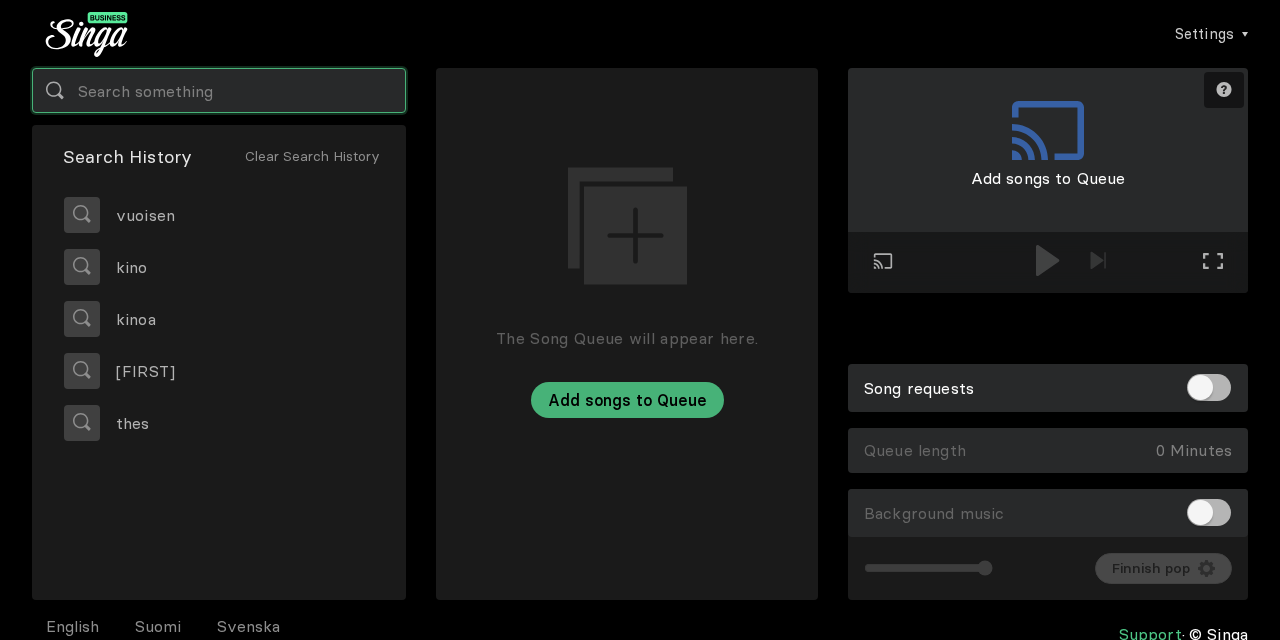 click at bounding box center (219, 90) 